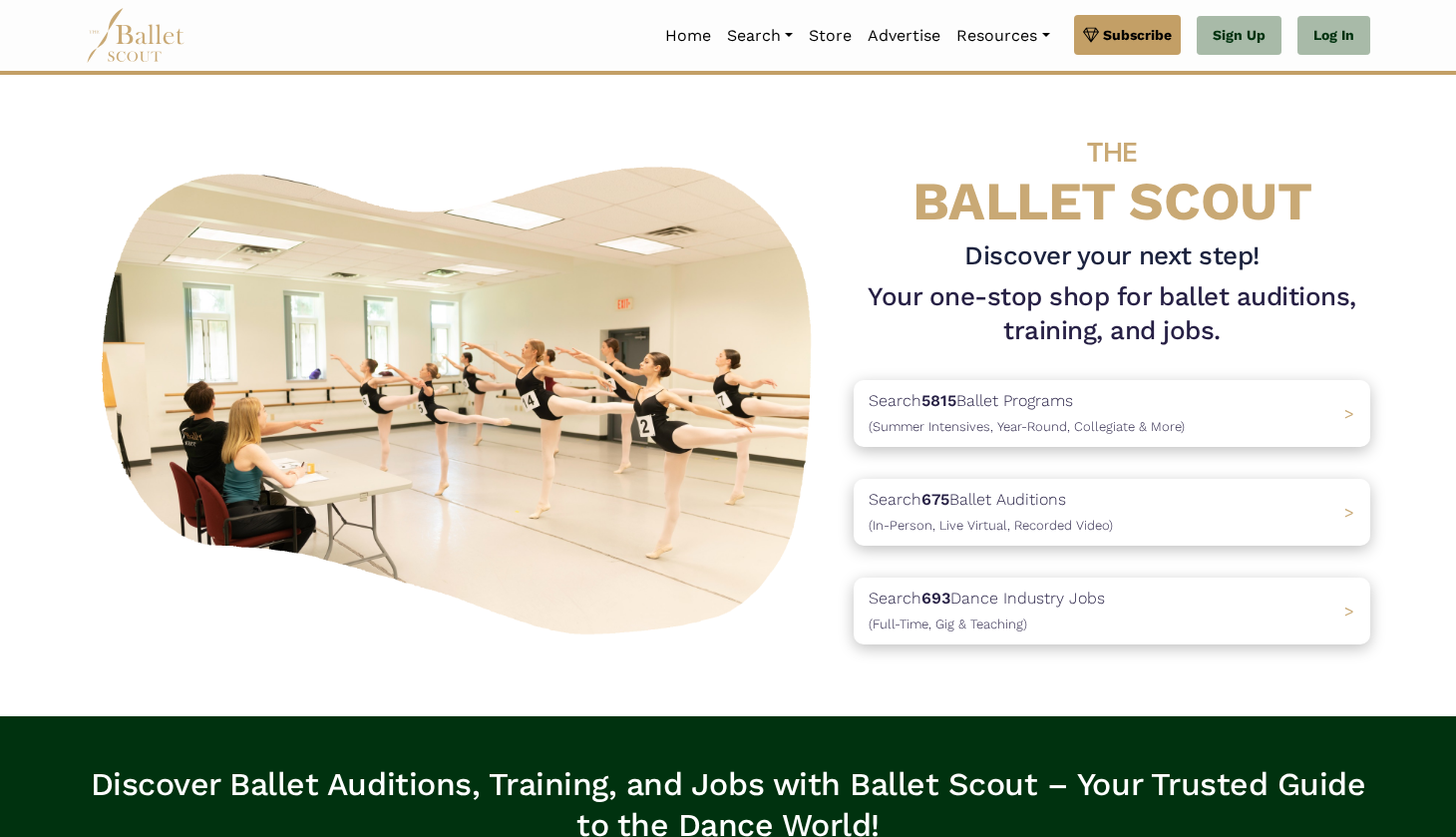 scroll, scrollTop: 0, scrollLeft: 0, axis: both 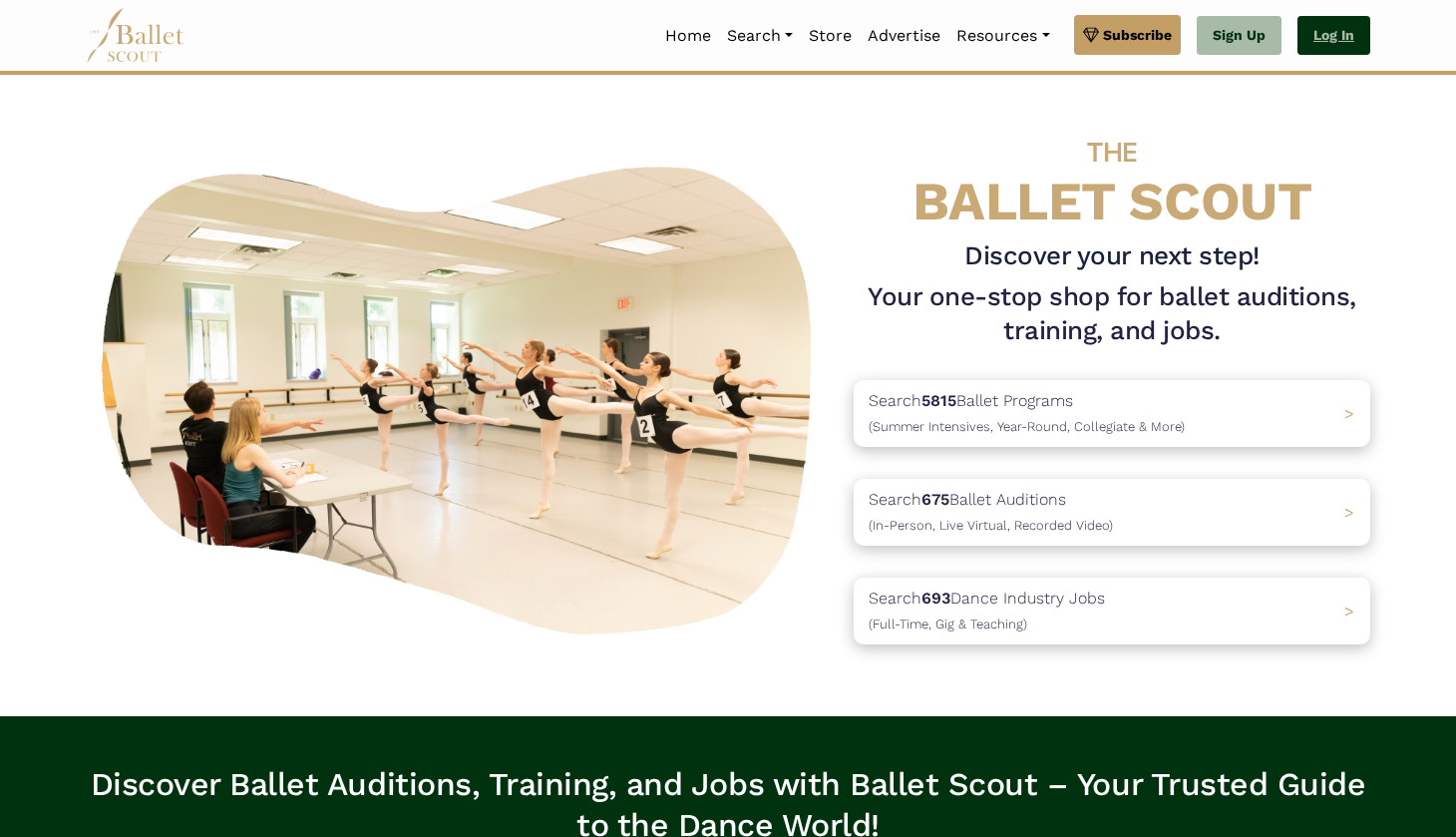 click on "Log In" at bounding box center (1333, 36) 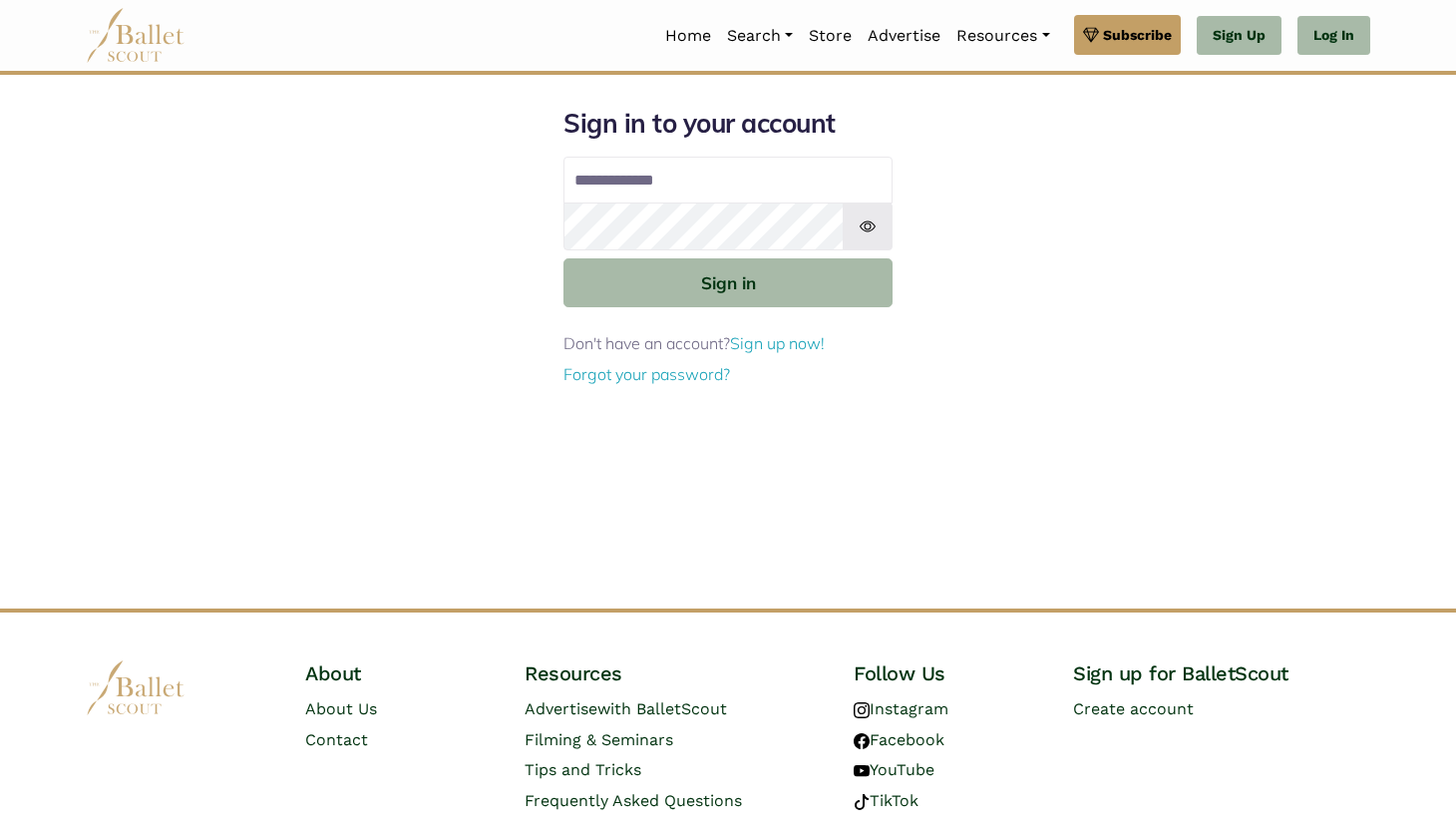 scroll, scrollTop: 0, scrollLeft: 0, axis: both 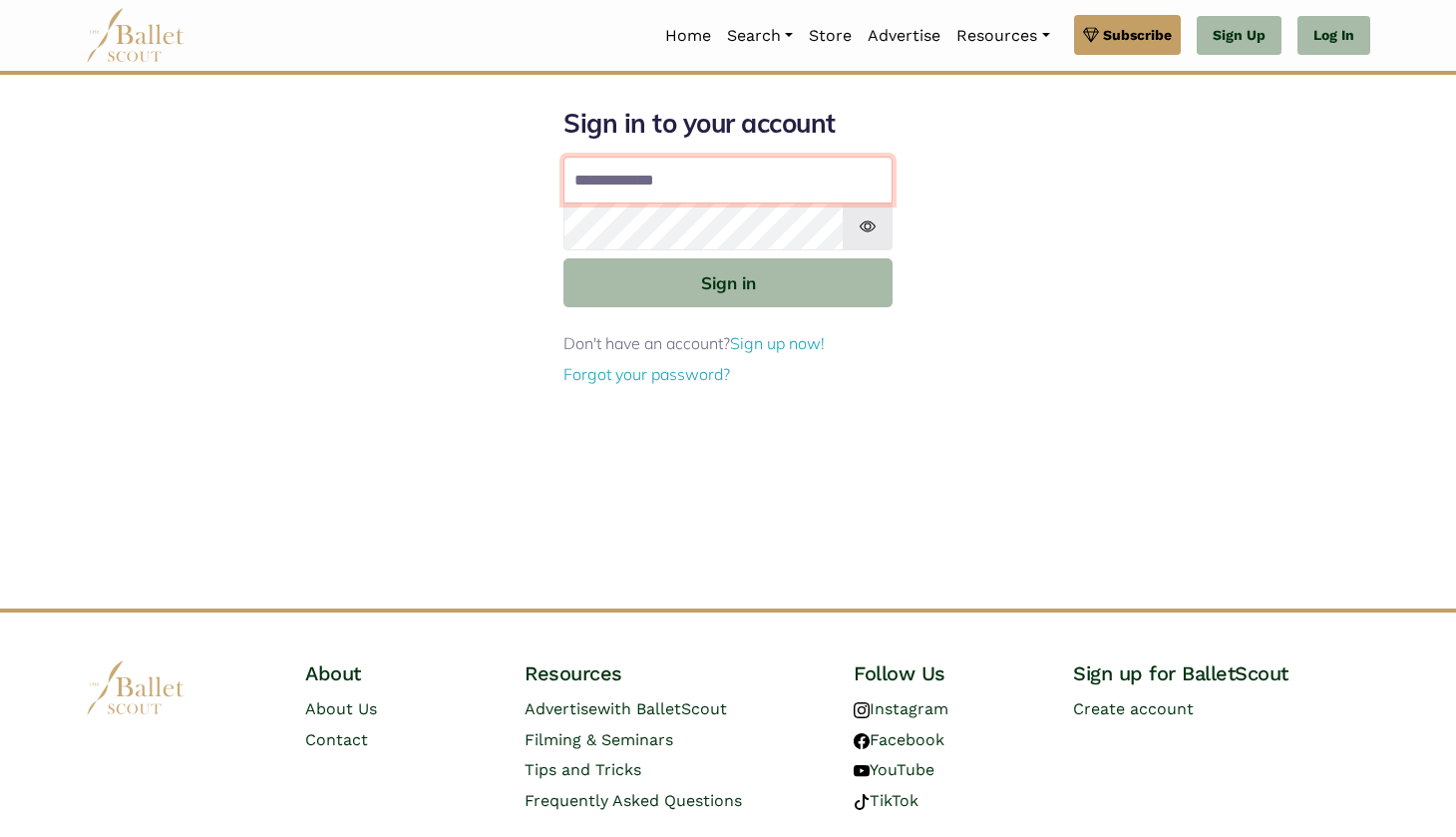 type on "**********" 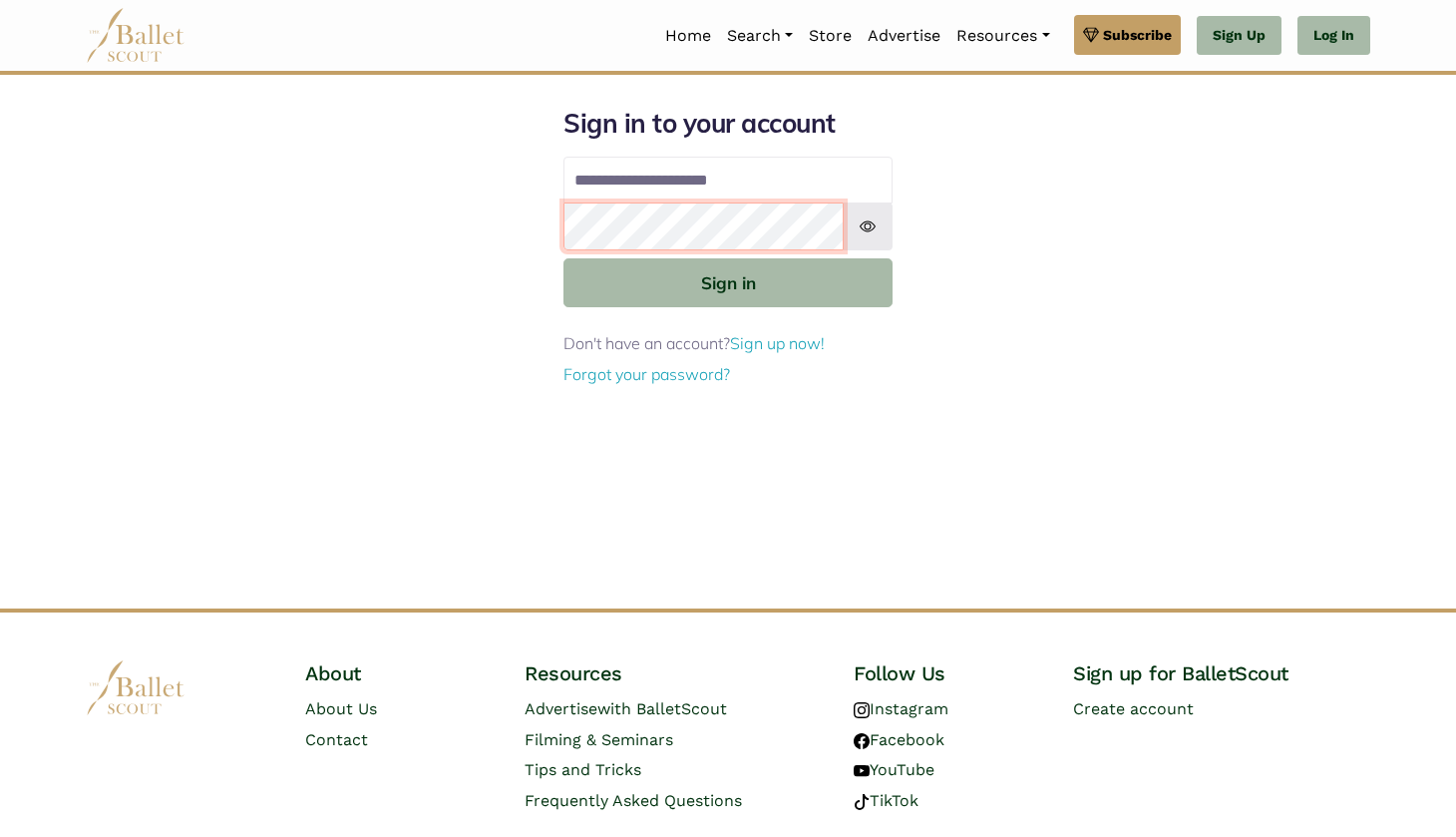 click on "Sign in" at bounding box center (728, 282) 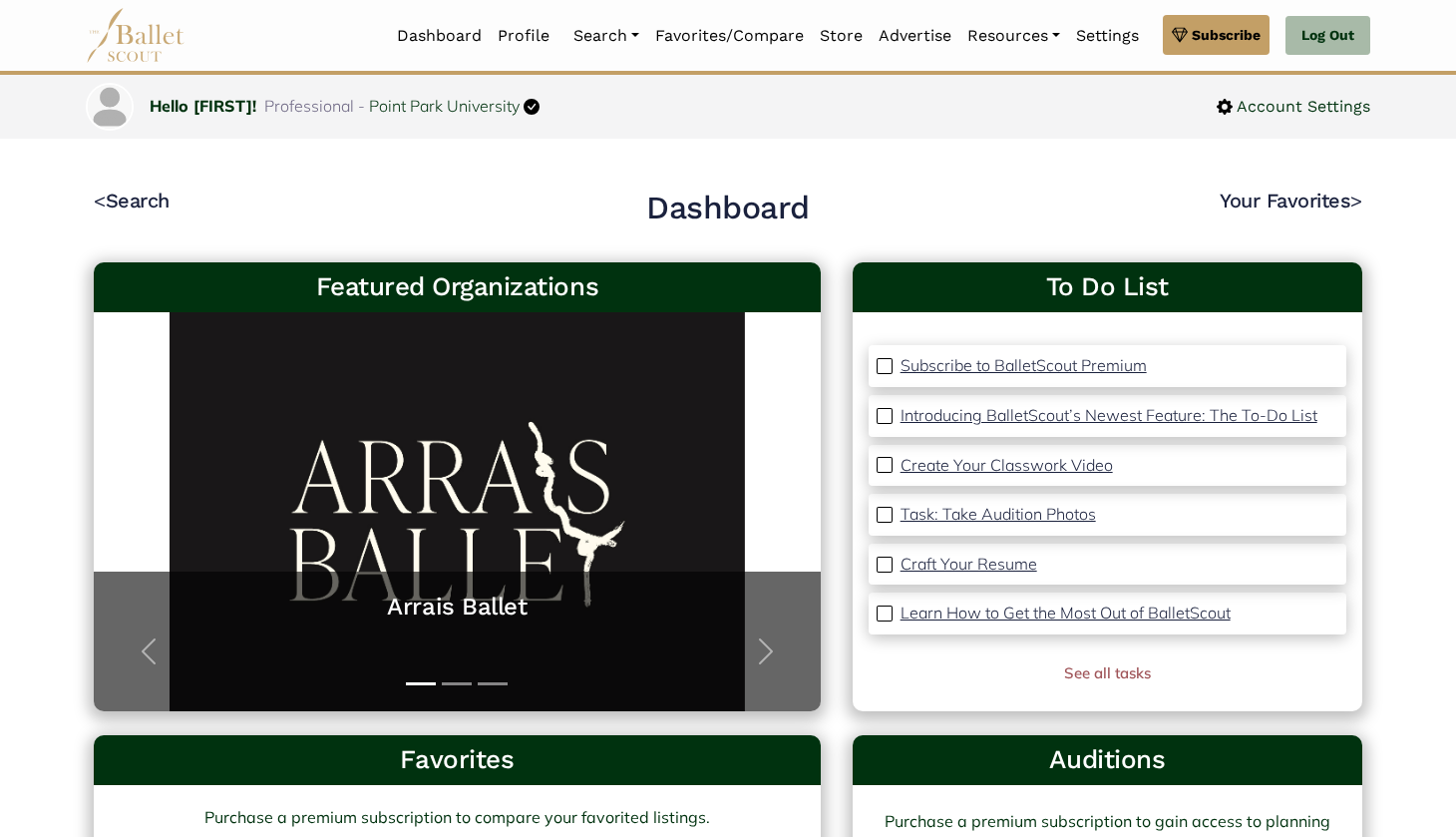 scroll, scrollTop: 0, scrollLeft: 0, axis: both 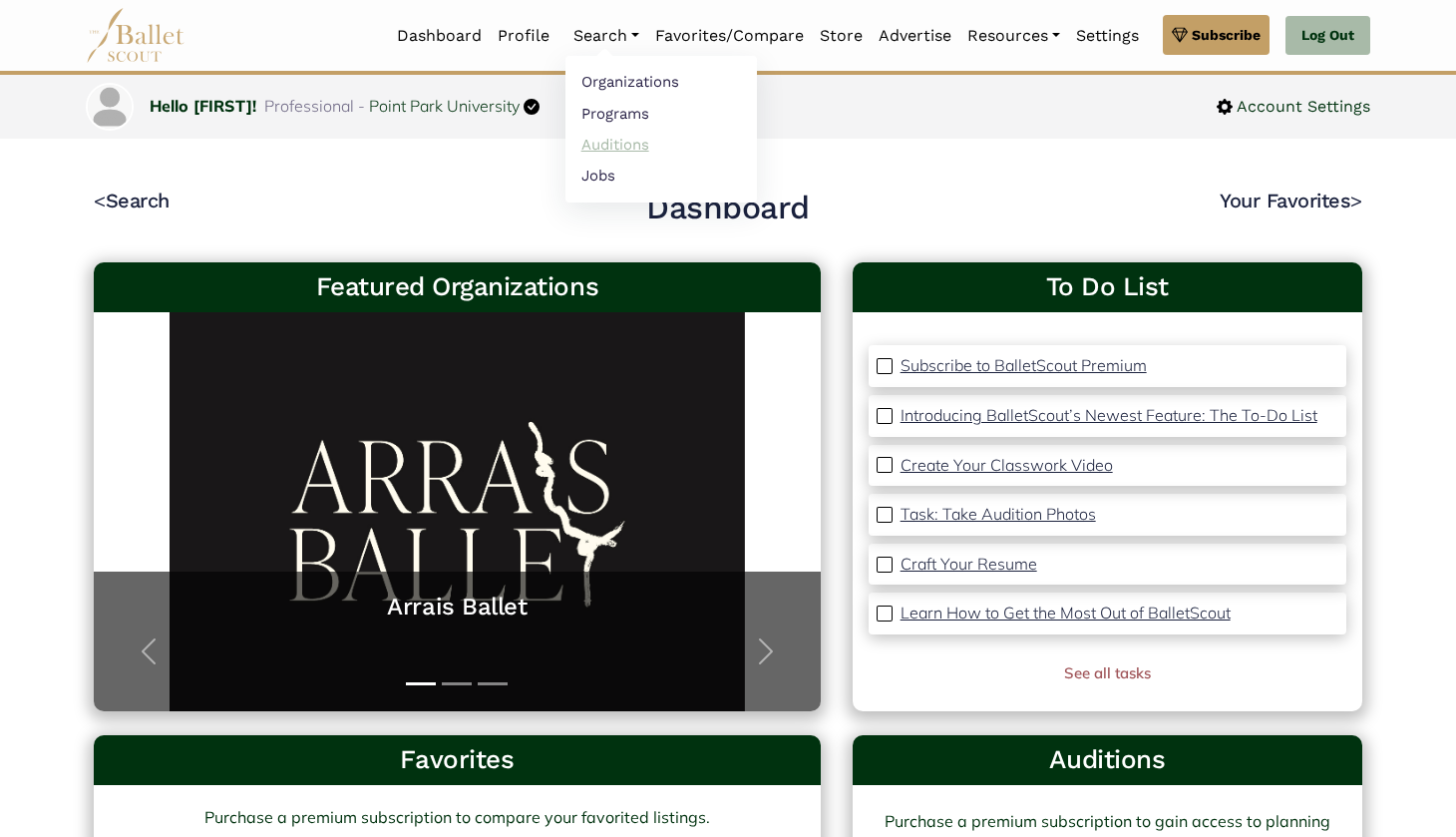 drag, startPoint x: 592, startPoint y: 173, endPoint x: 591, endPoint y: 145, distance: 28.01785 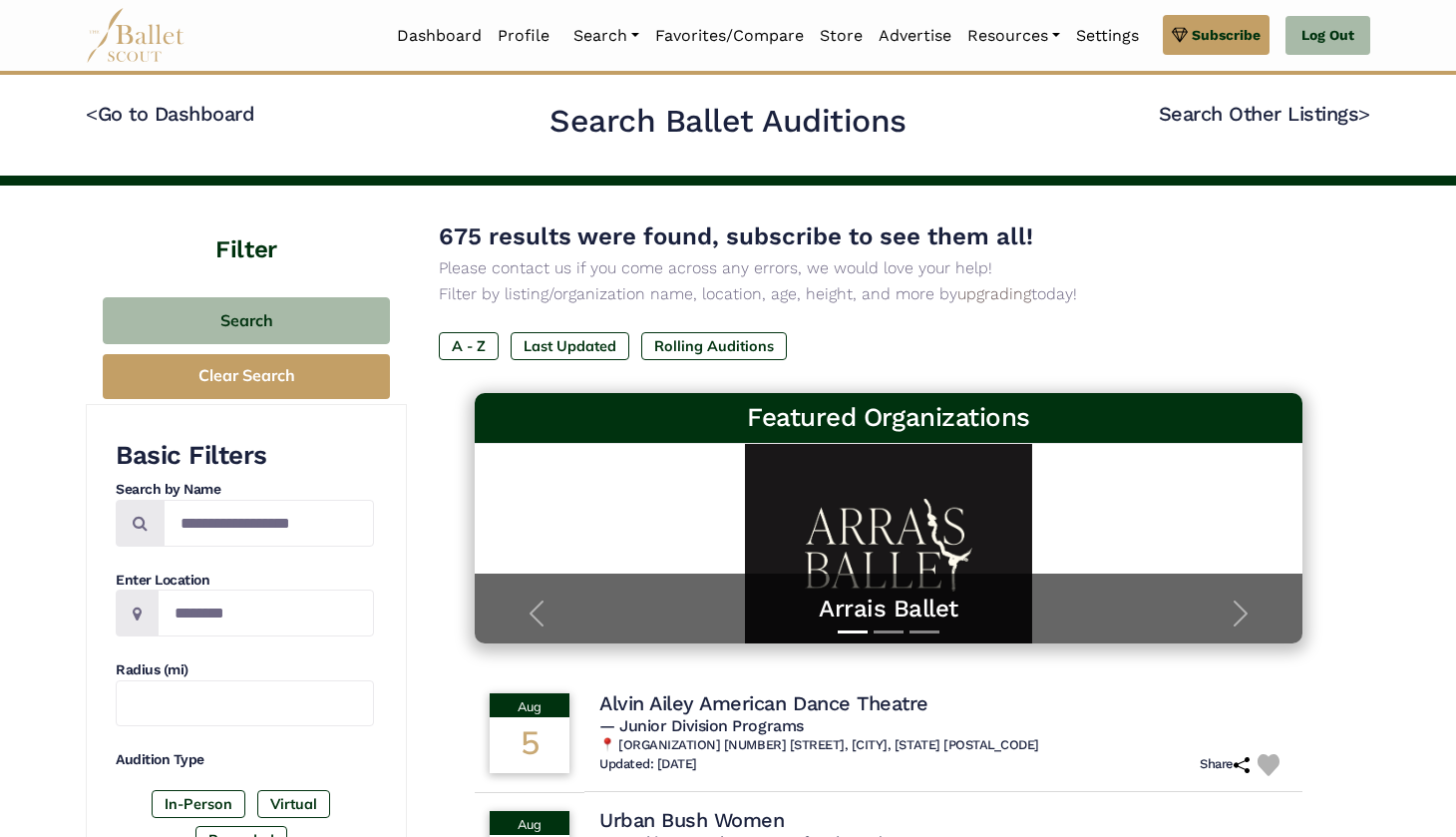 scroll, scrollTop: 0, scrollLeft: 0, axis: both 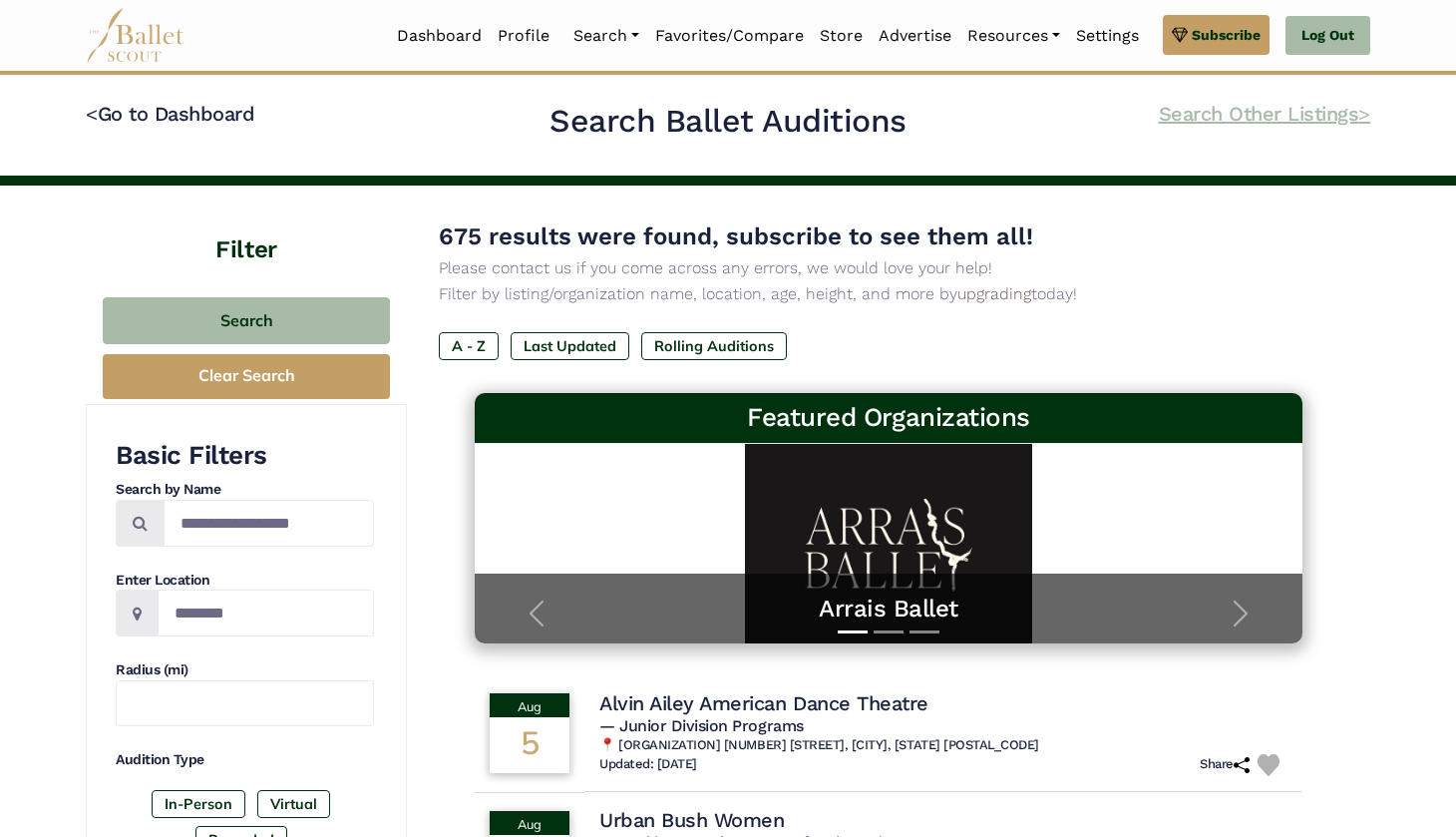 click on "Search Other Listings  >" at bounding box center [1265, 114] 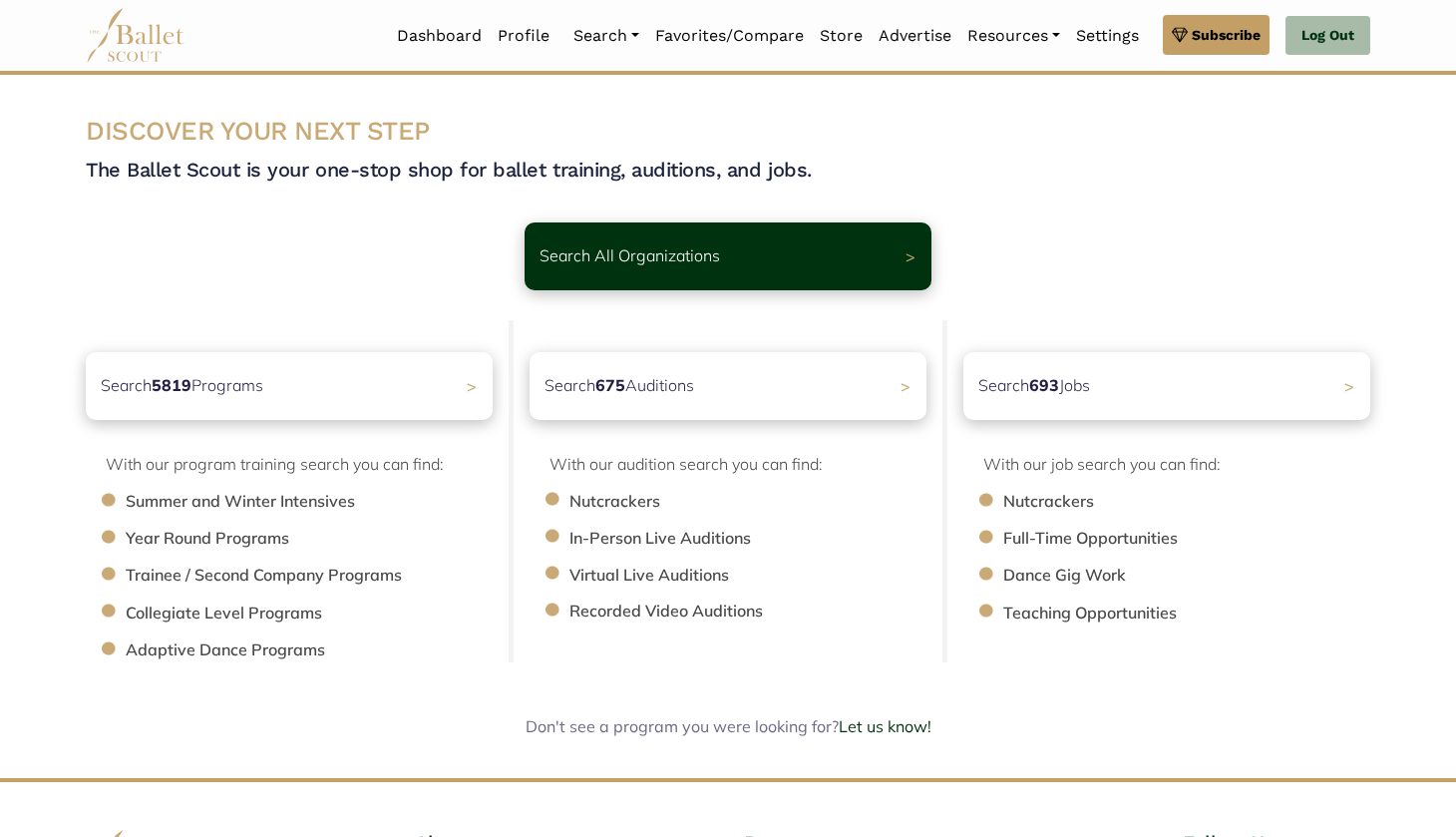 scroll, scrollTop: 0, scrollLeft: 0, axis: both 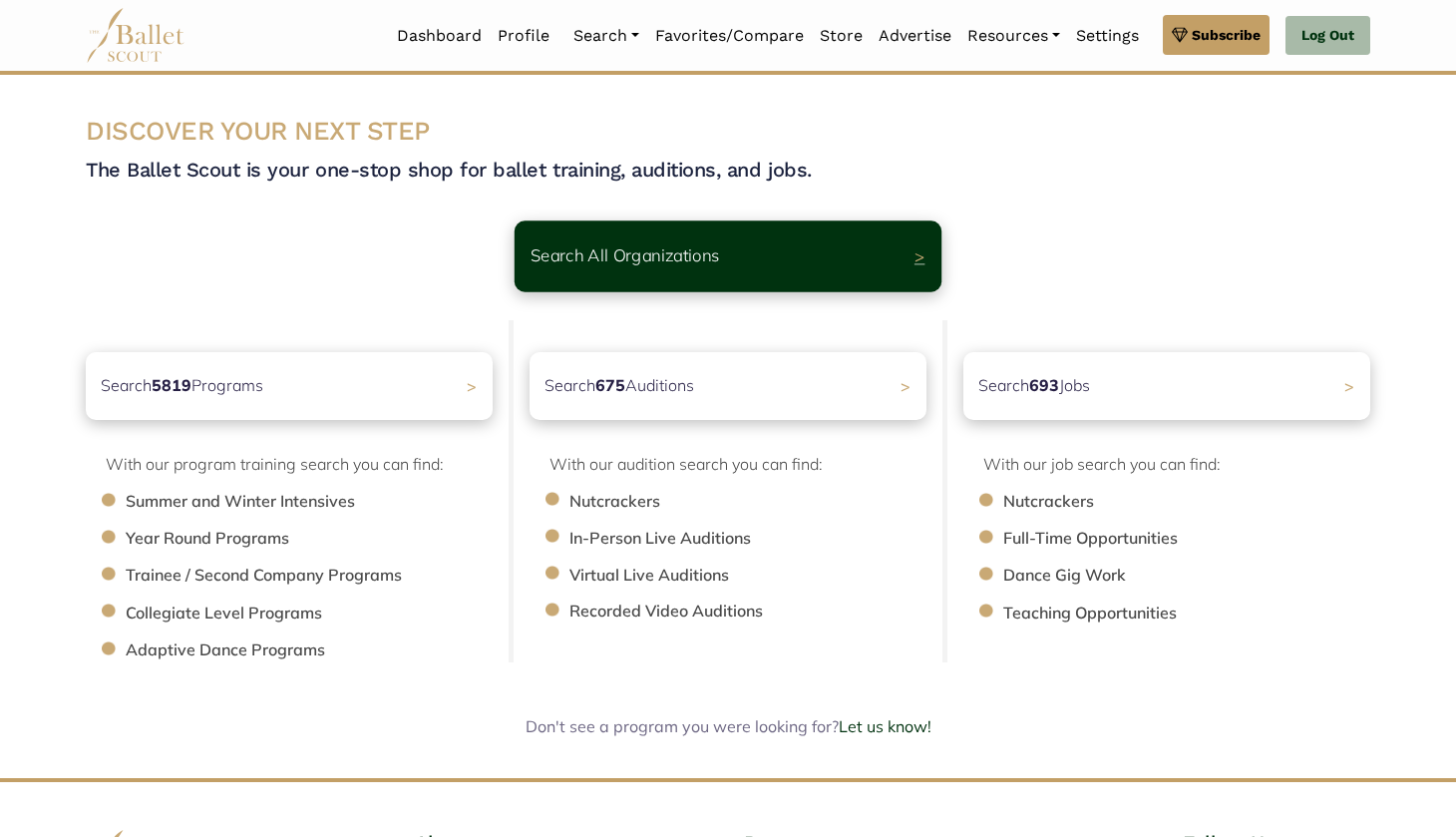 click on "Search All Organizations   >" at bounding box center (728, 255) 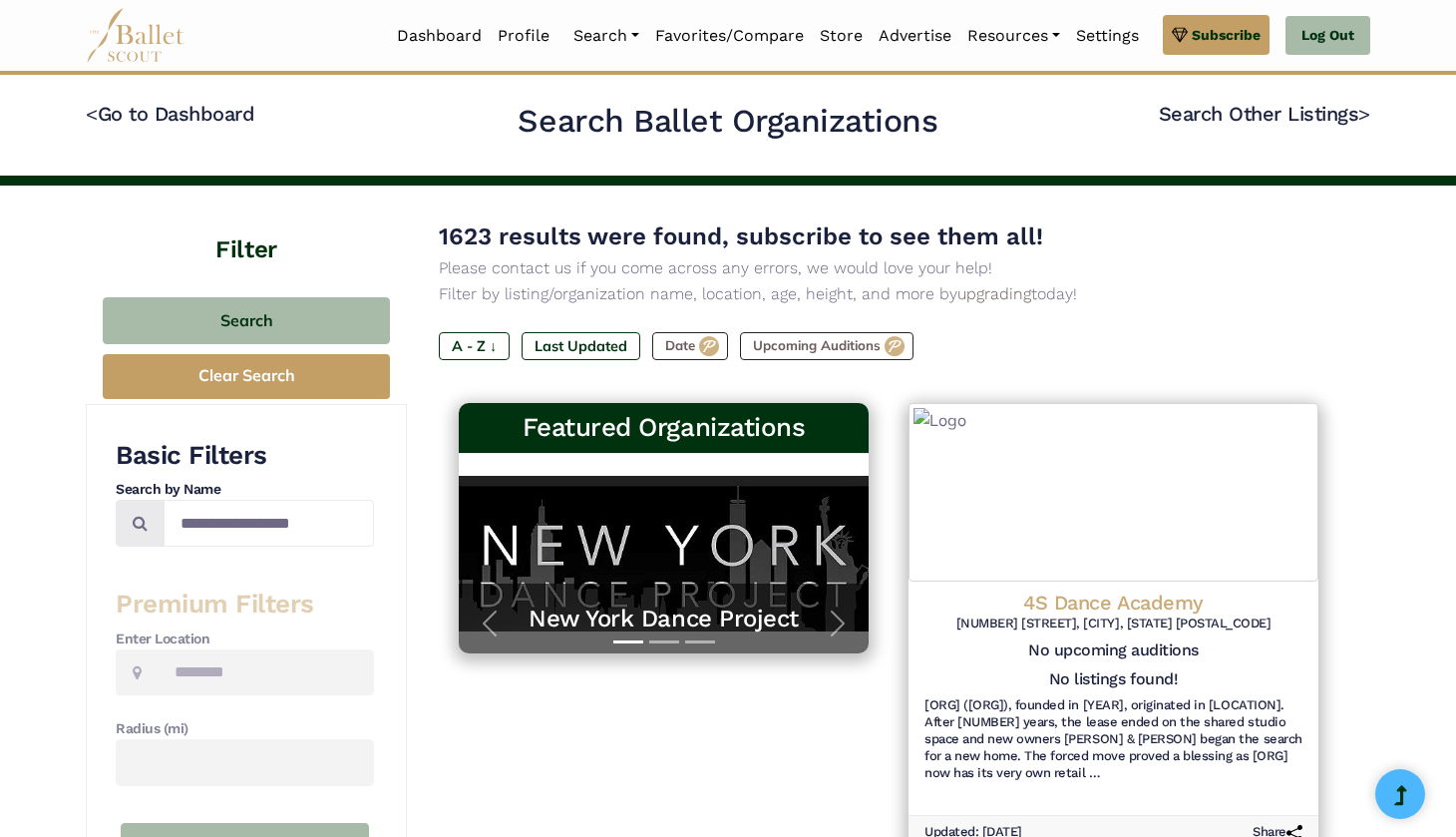 scroll, scrollTop: 0, scrollLeft: 0, axis: both 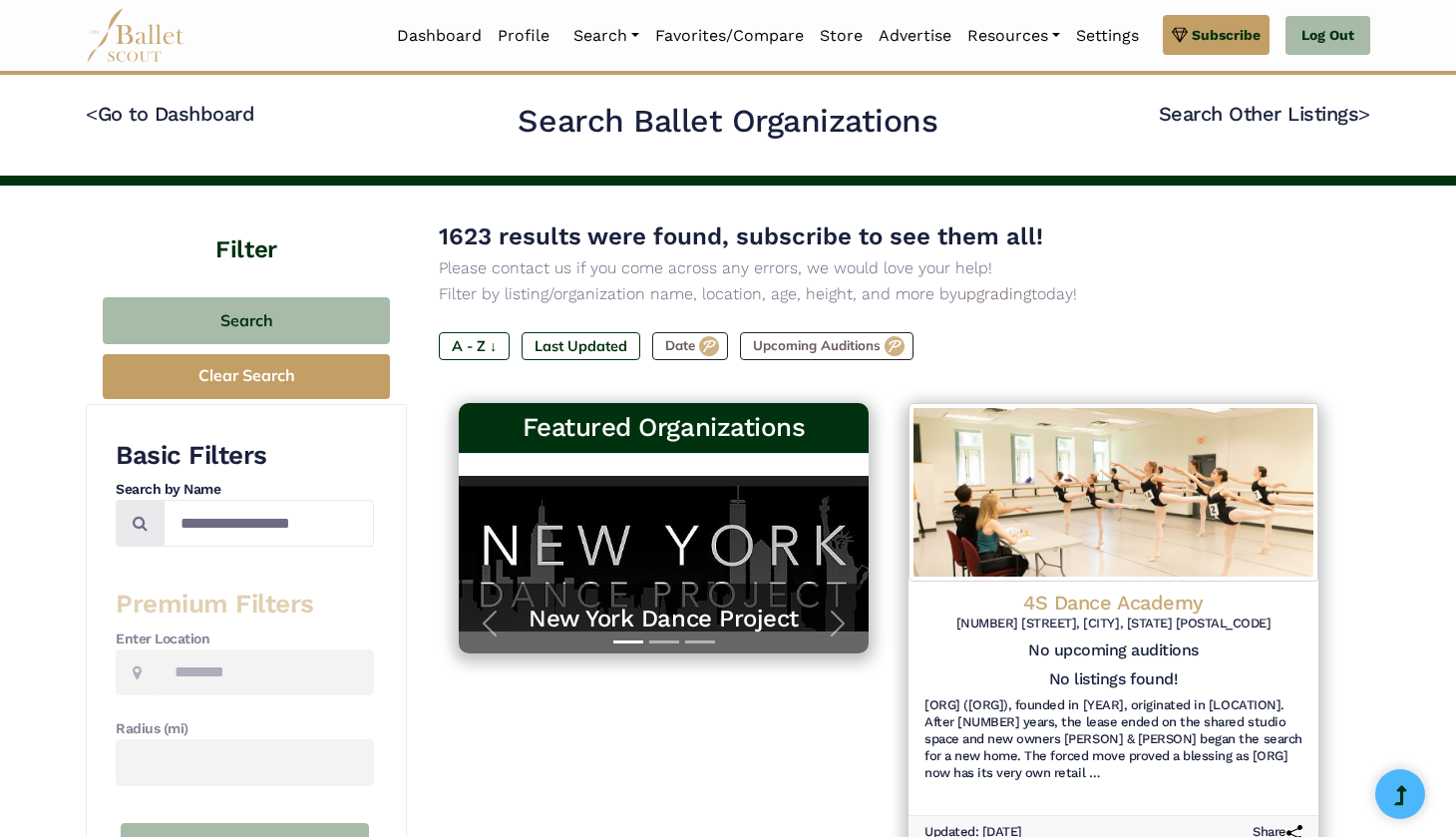 click at bounding box center [136, 35] 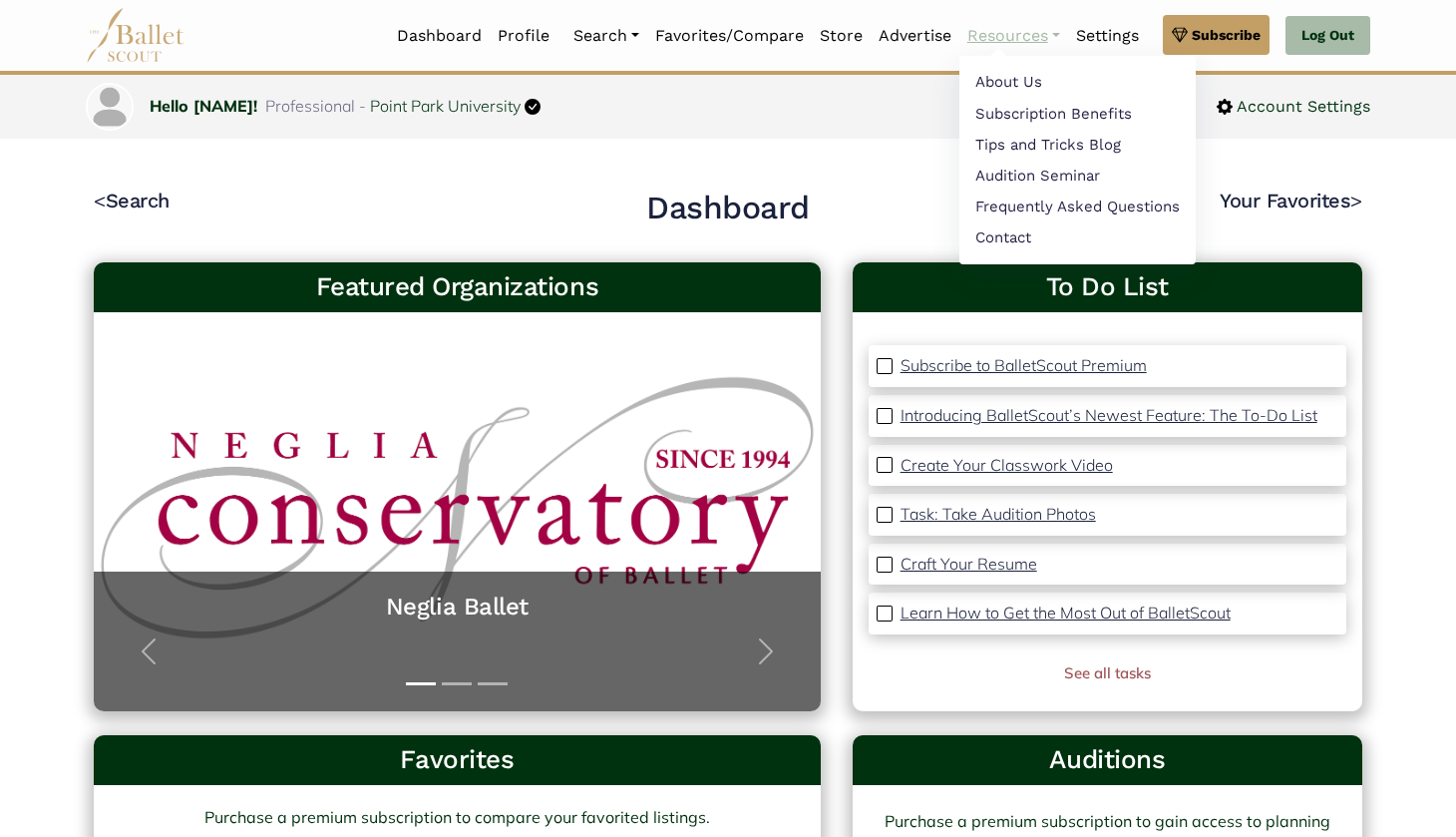 scroll, scrollTop: 0, scrollLeft: 0, axis: both 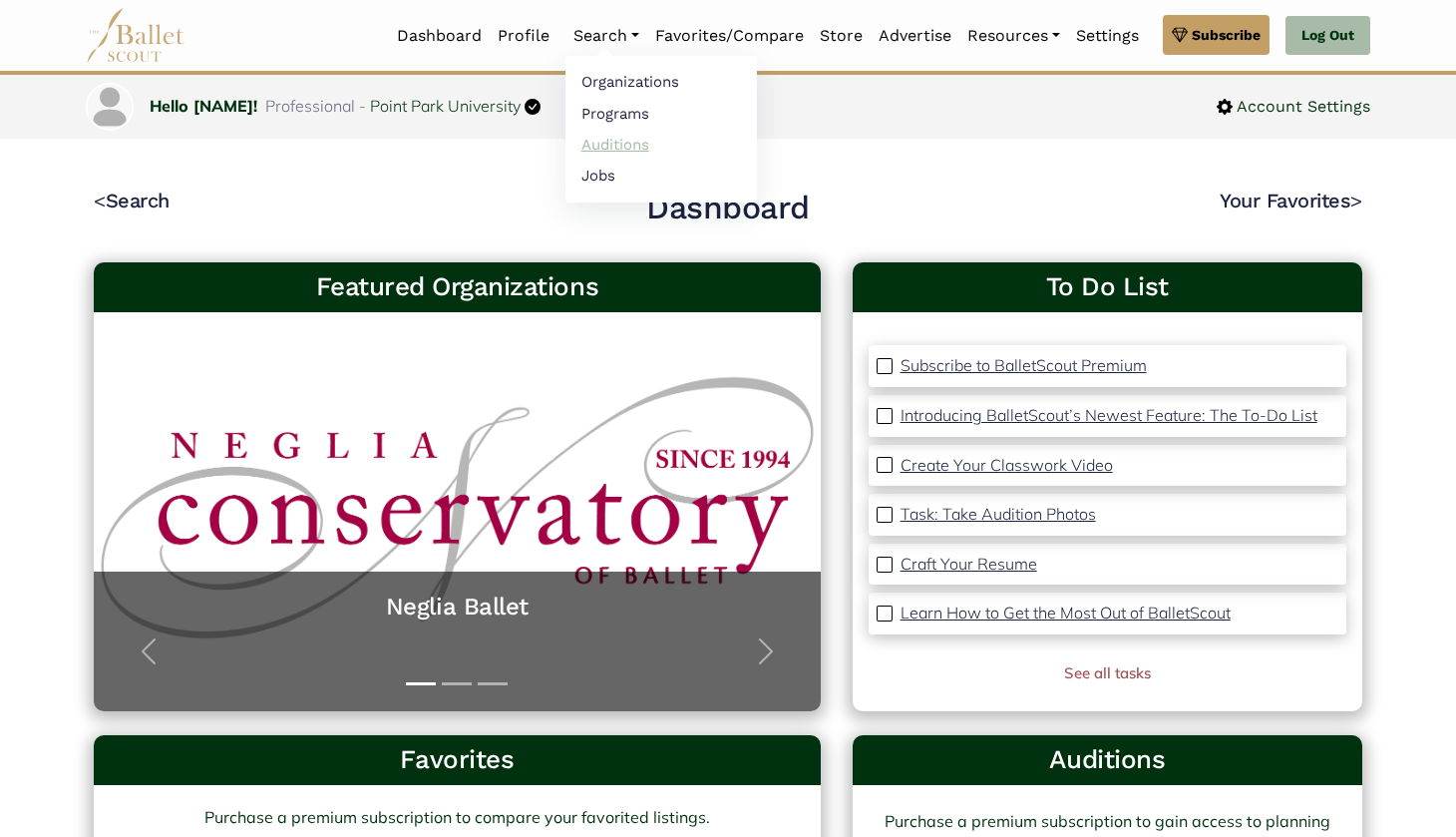 click on "Auditions" at bounding box center [661, 144] 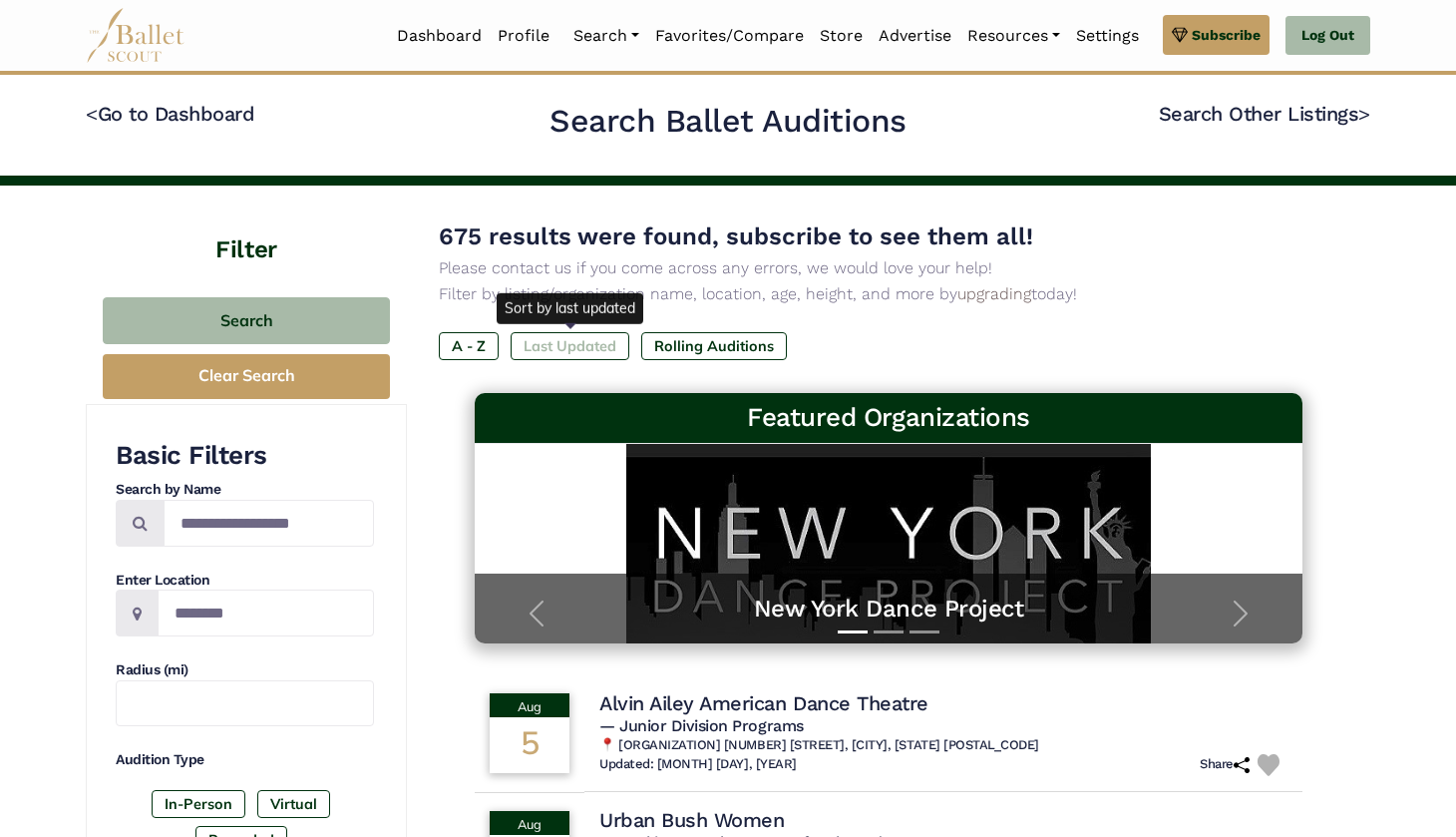 scroll, scrollTop: 0, scrollLeft: 0, axis: both 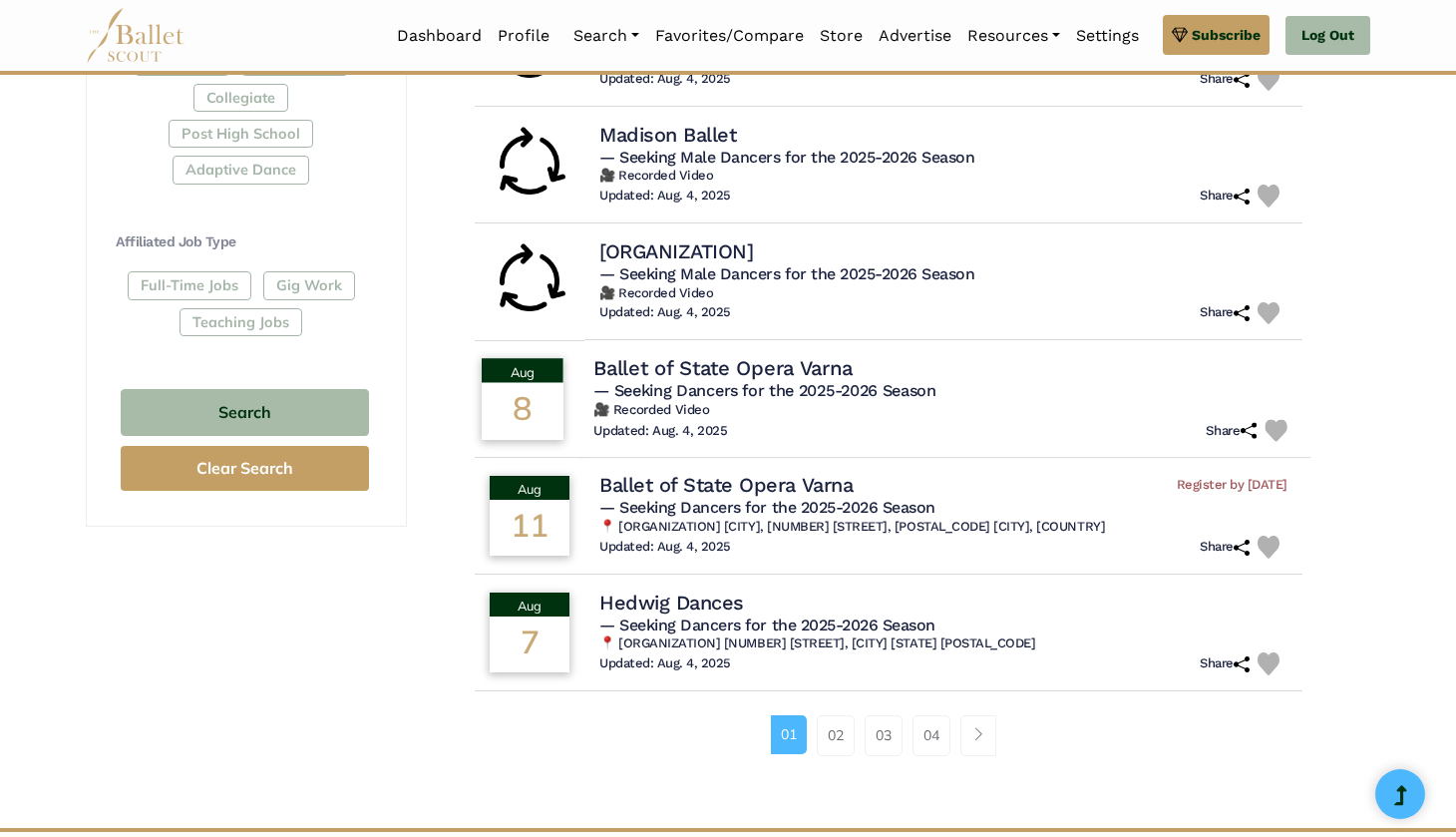 click on "— Seeking Dancers for the 2025-2026 Season" at bounding box center [765, 390] 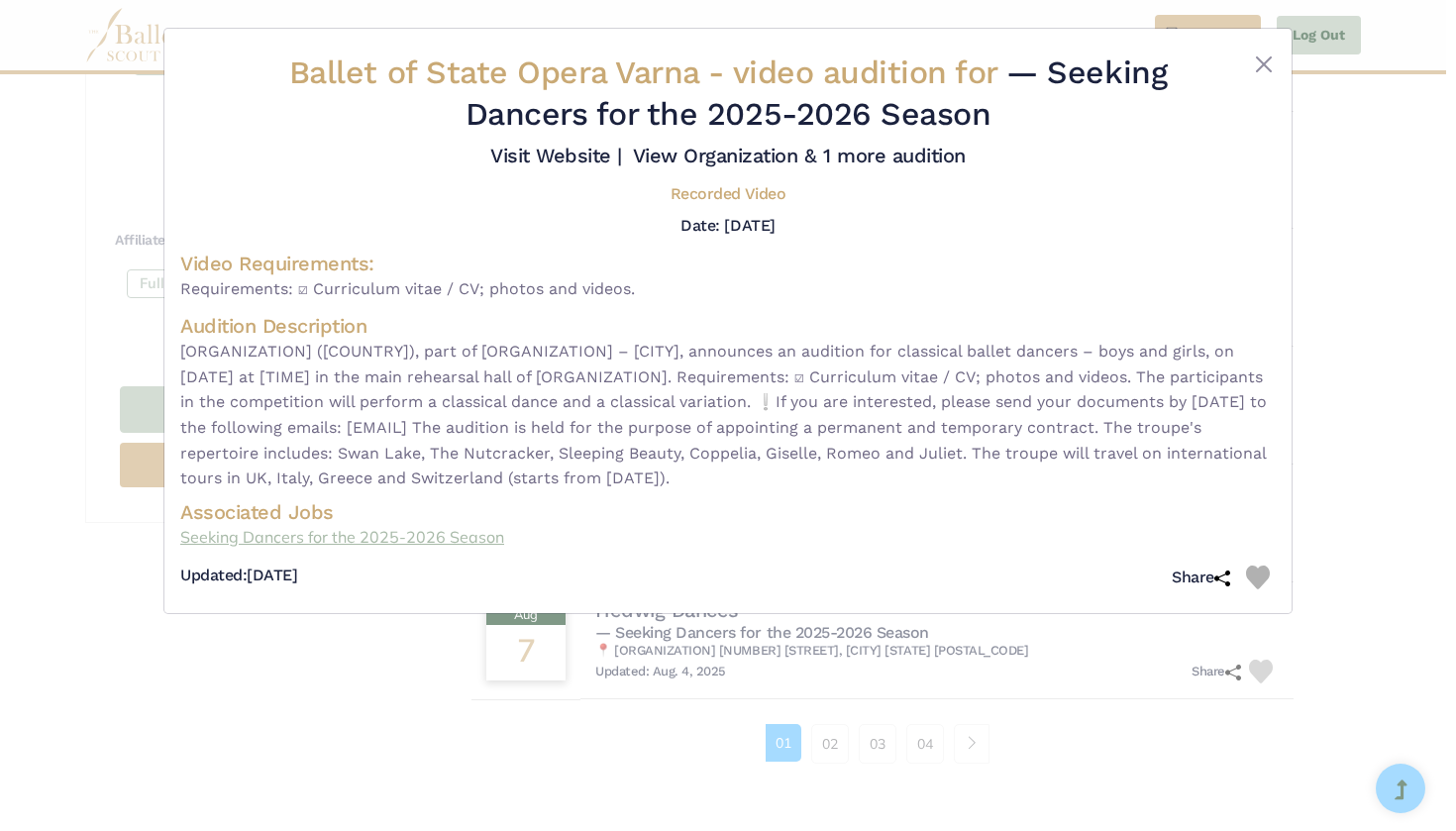 click on "Seeking Dancers for the 2025-2026 Season" at bounding box center (728, 538) 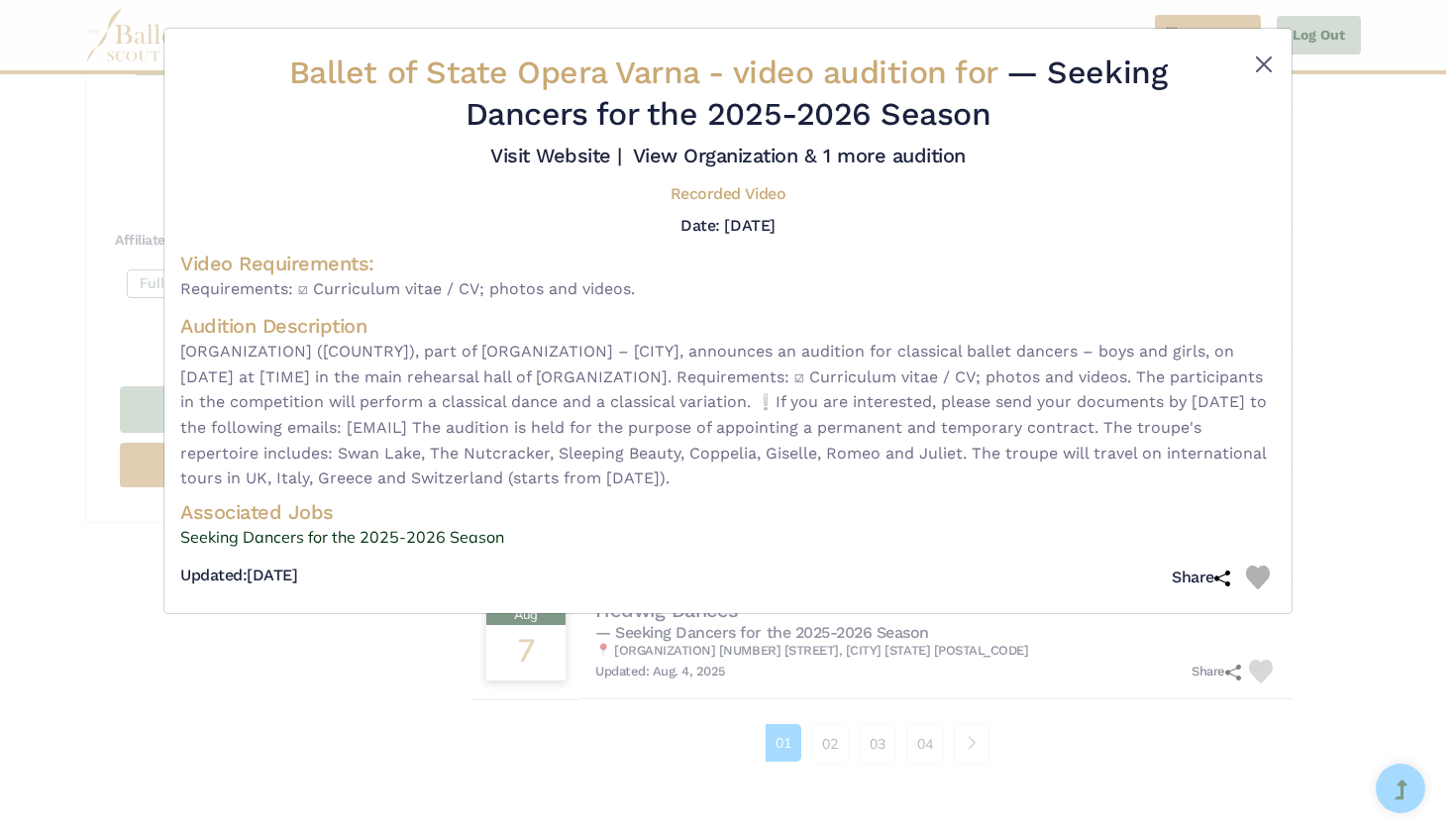 click at bounding box center [1264, 64] 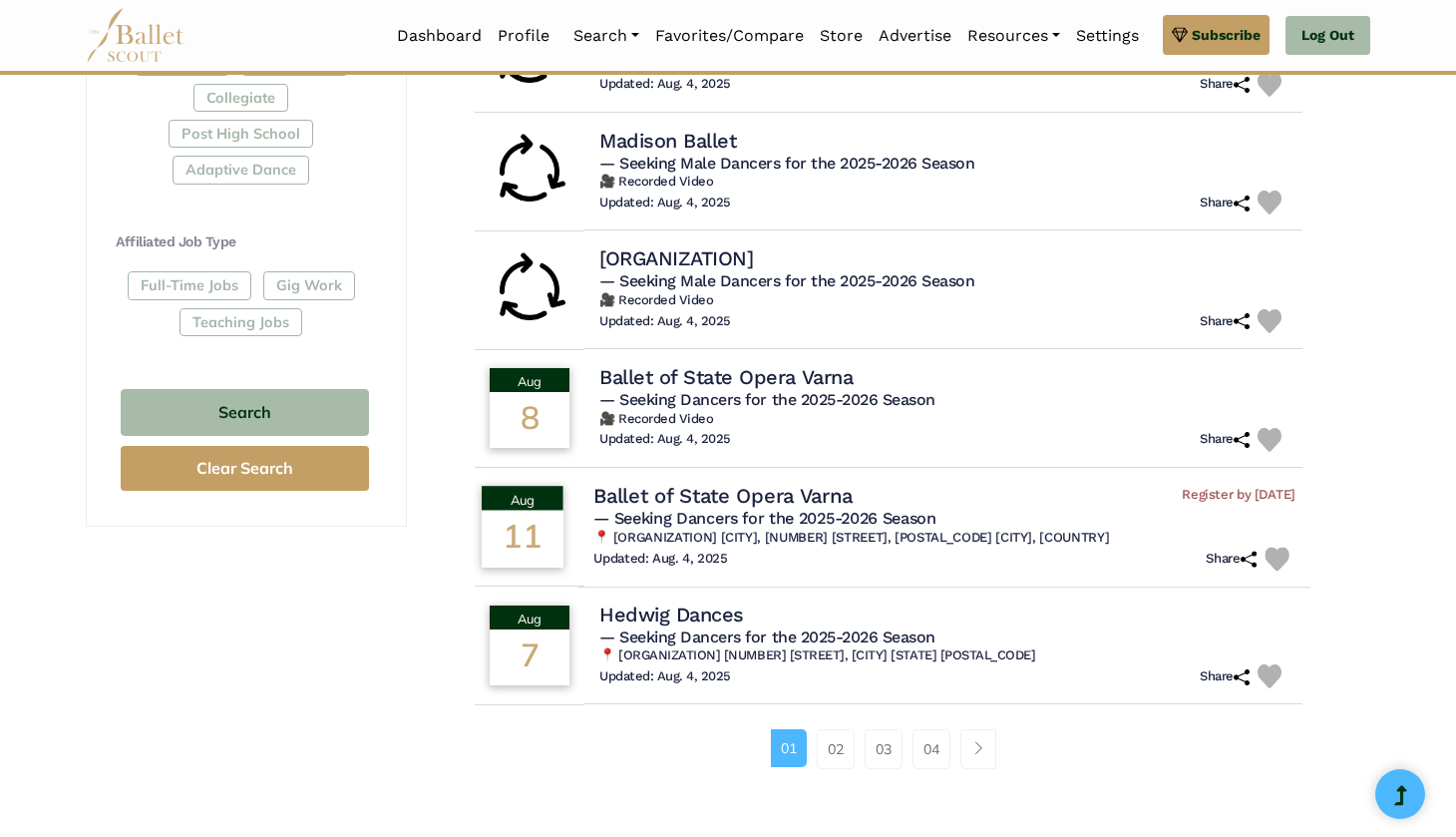 click on "Ballet of State Opera Varna" at bounding box center [722, 495] 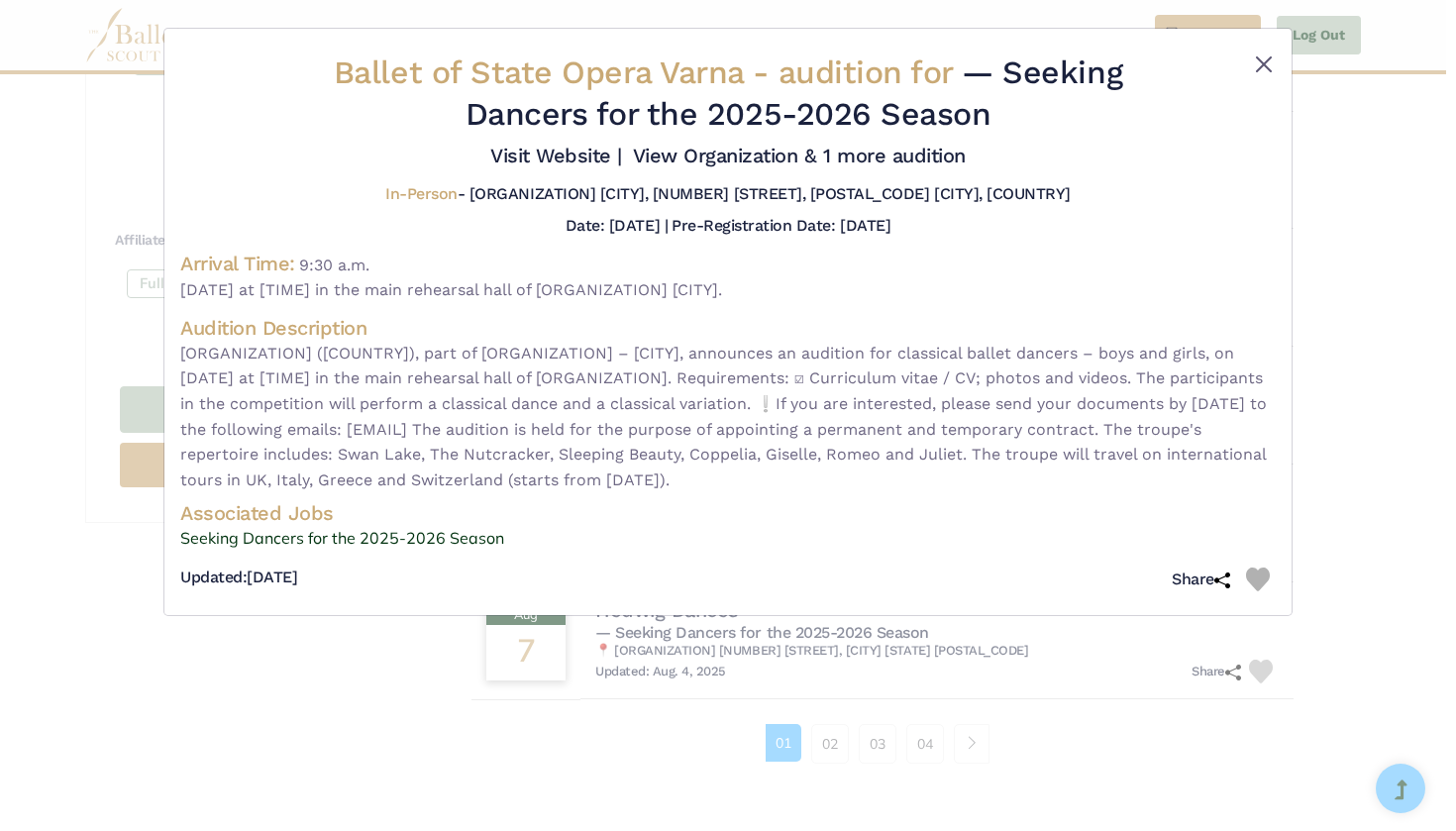 click at bounding box center (1264, 64) 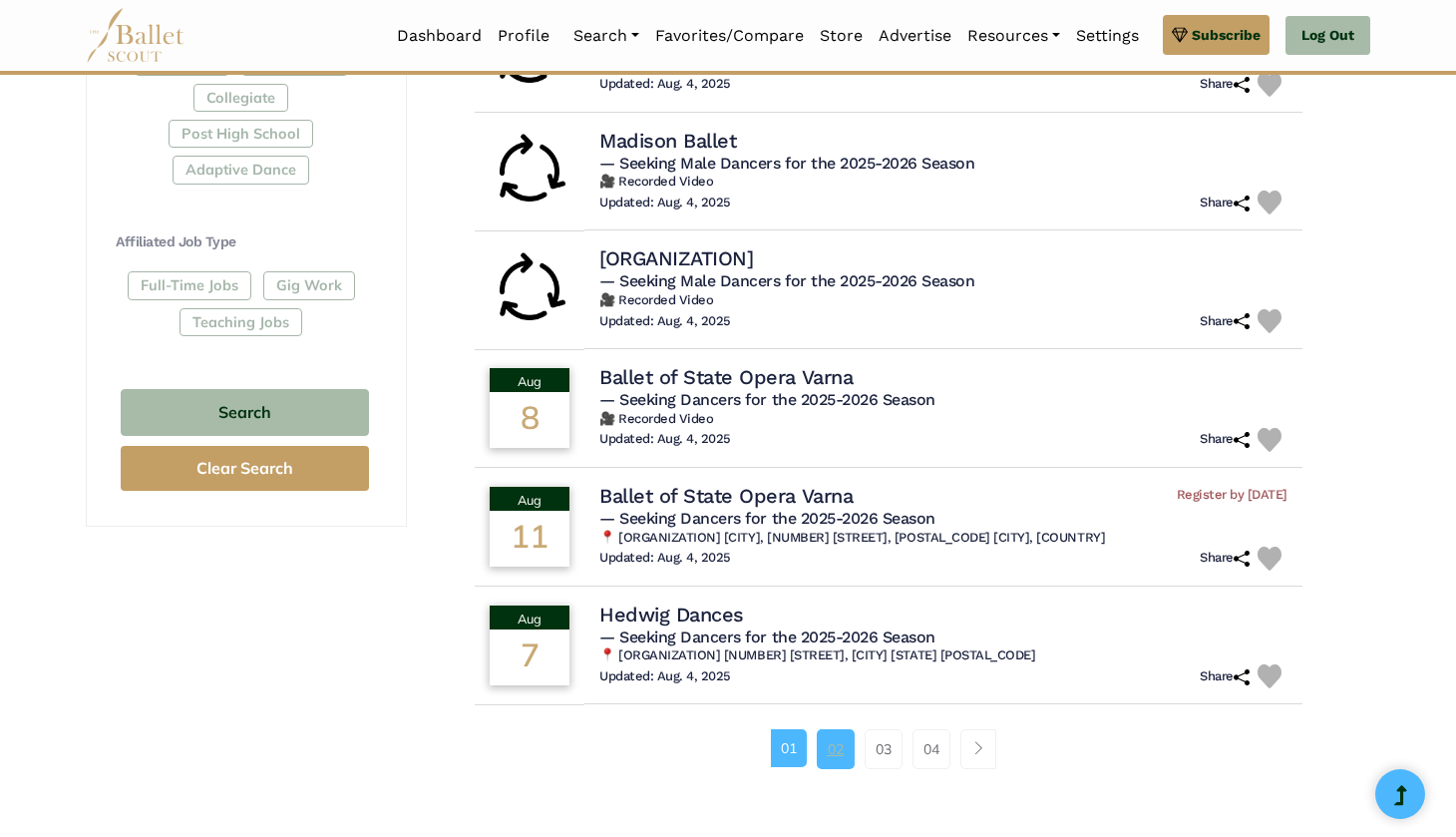 click on "02" at bounding box center [836, 749] 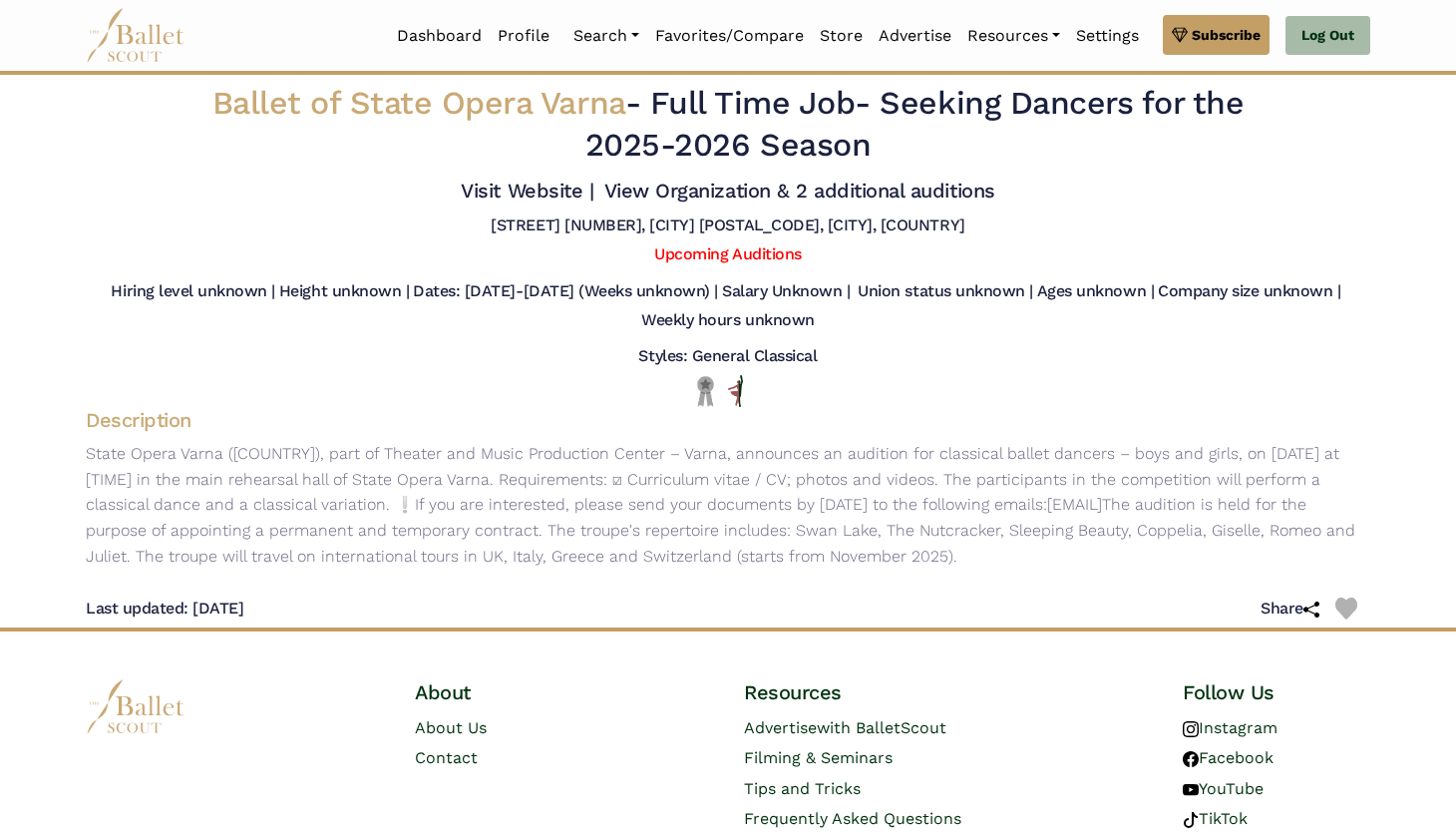scroll, scrollTop: 0, scrollLeft: 0, axis: both 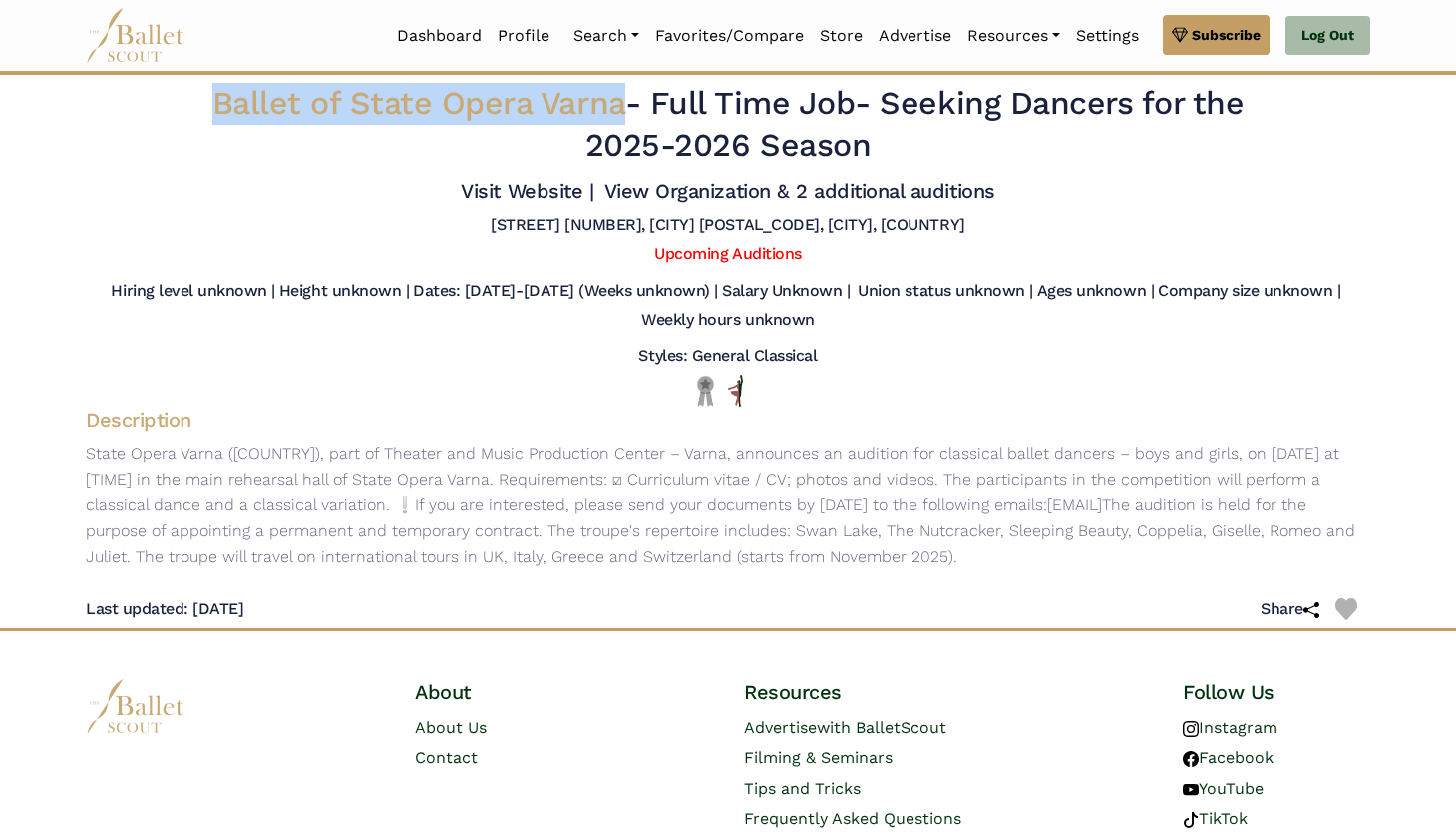 drag, startPoint x: 199, startPoint y: 99, endPoint x: 614, endPoint y: 105, distance: 415.04337 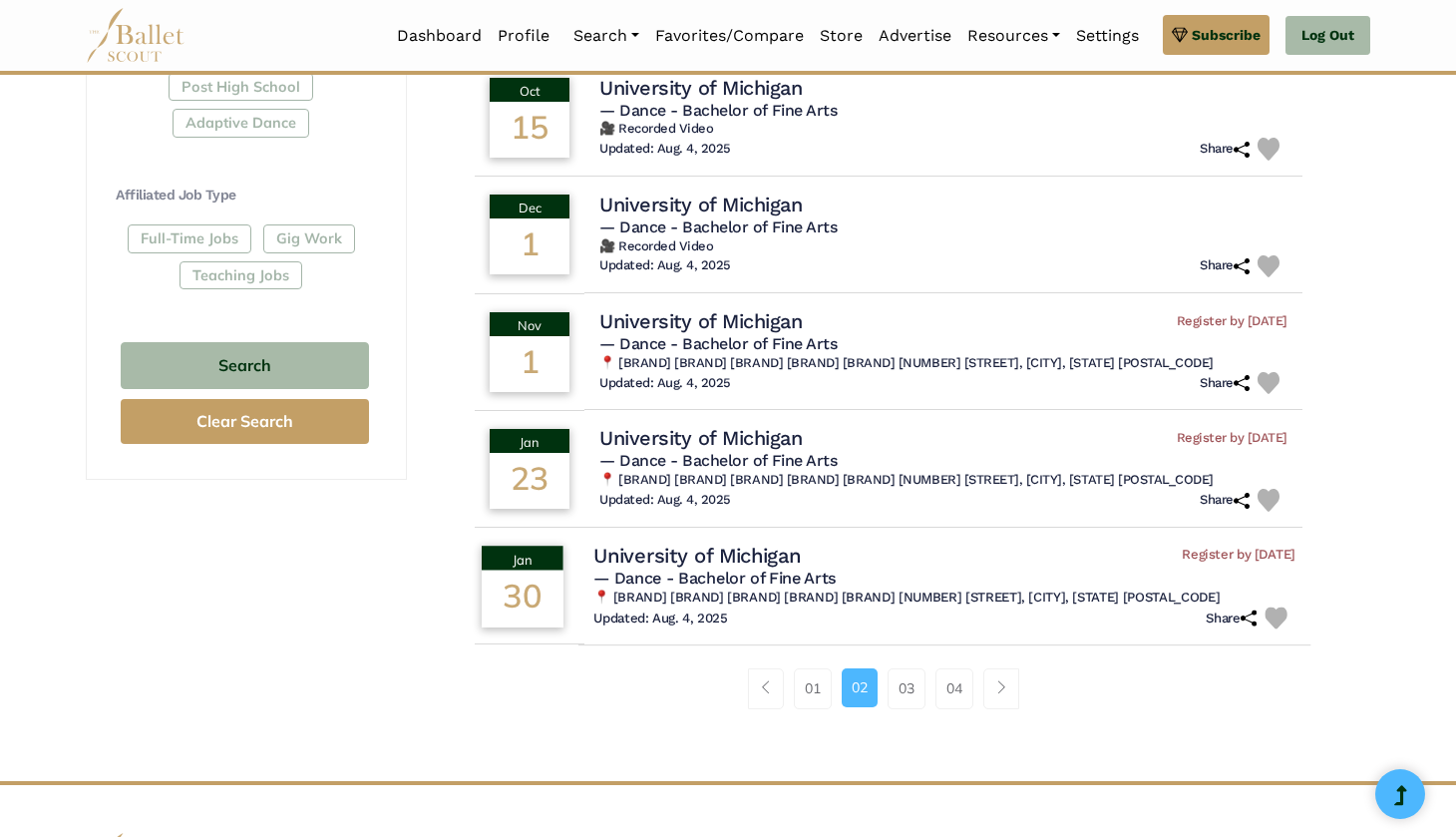 scroll, scrollTop: 1086, scrollLeft: 0, axis: vertical 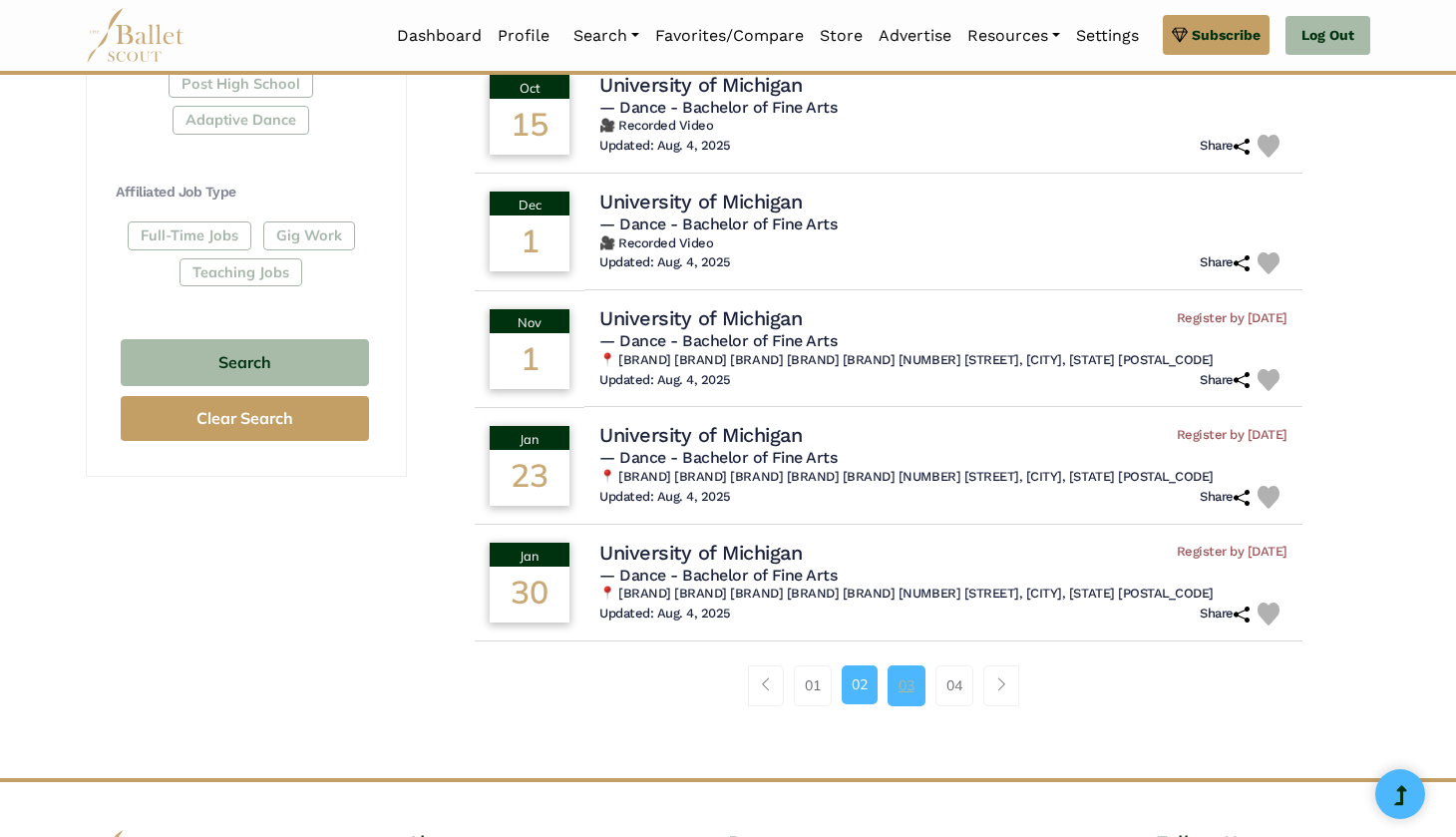 click on "03" at bounding box center [907, 685] 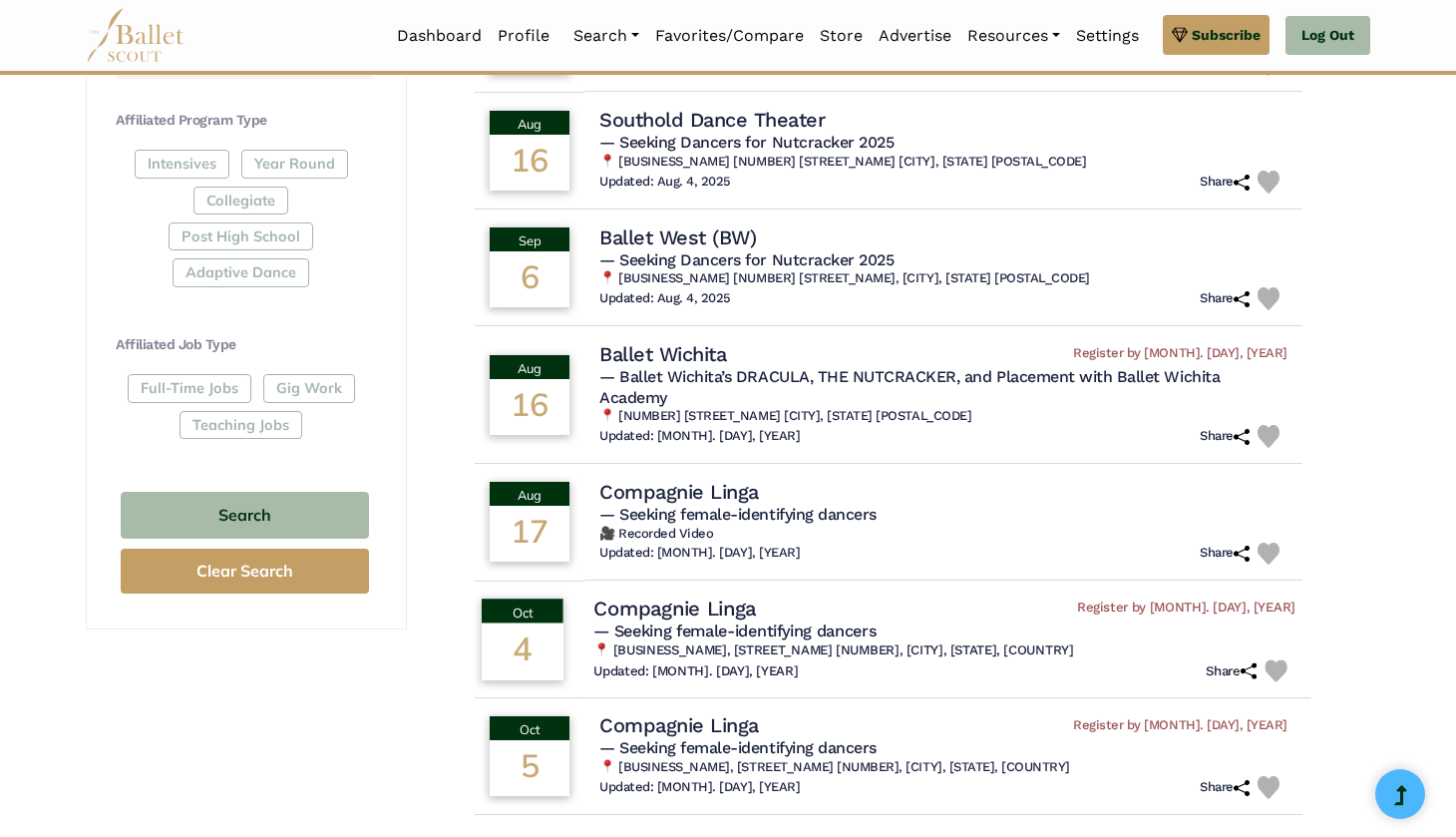 scroll, scrollTop: 947, scrollLeft: 0, axis: vertical 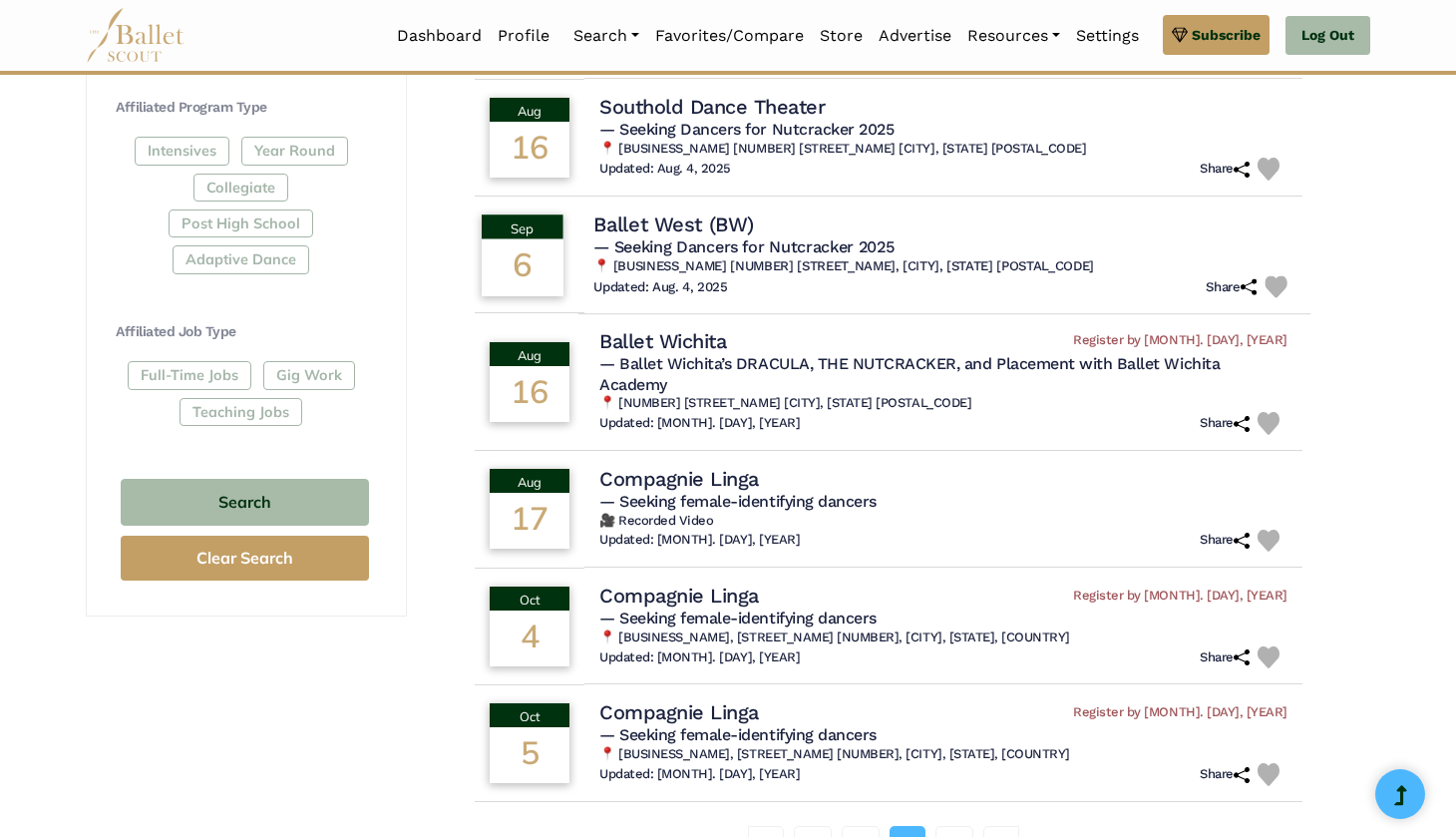 click on "— Seeking Dancers for Nutcracker 2025" at bounding box center [944, 246] 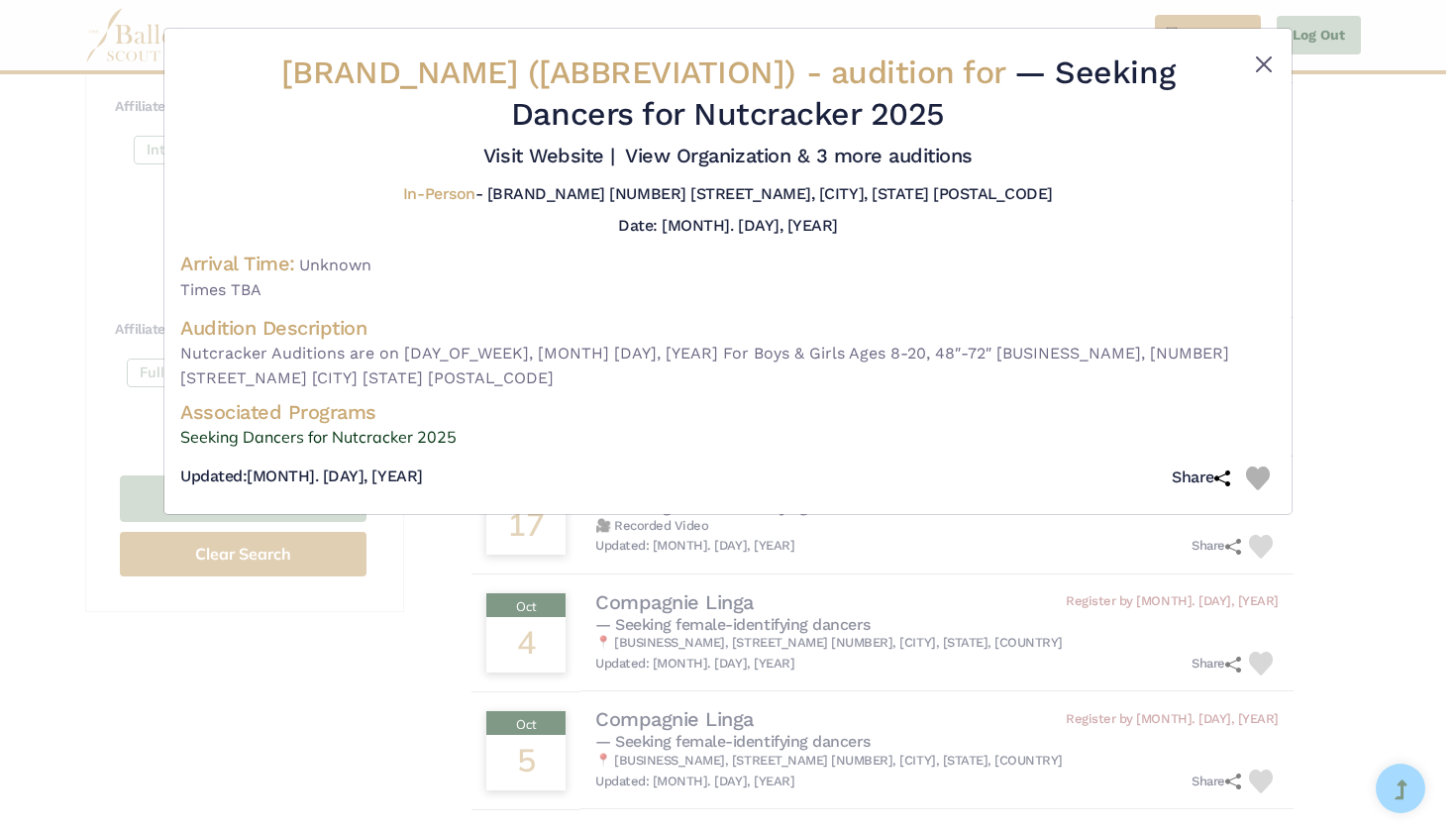 click at bounding box center [1264, 64] 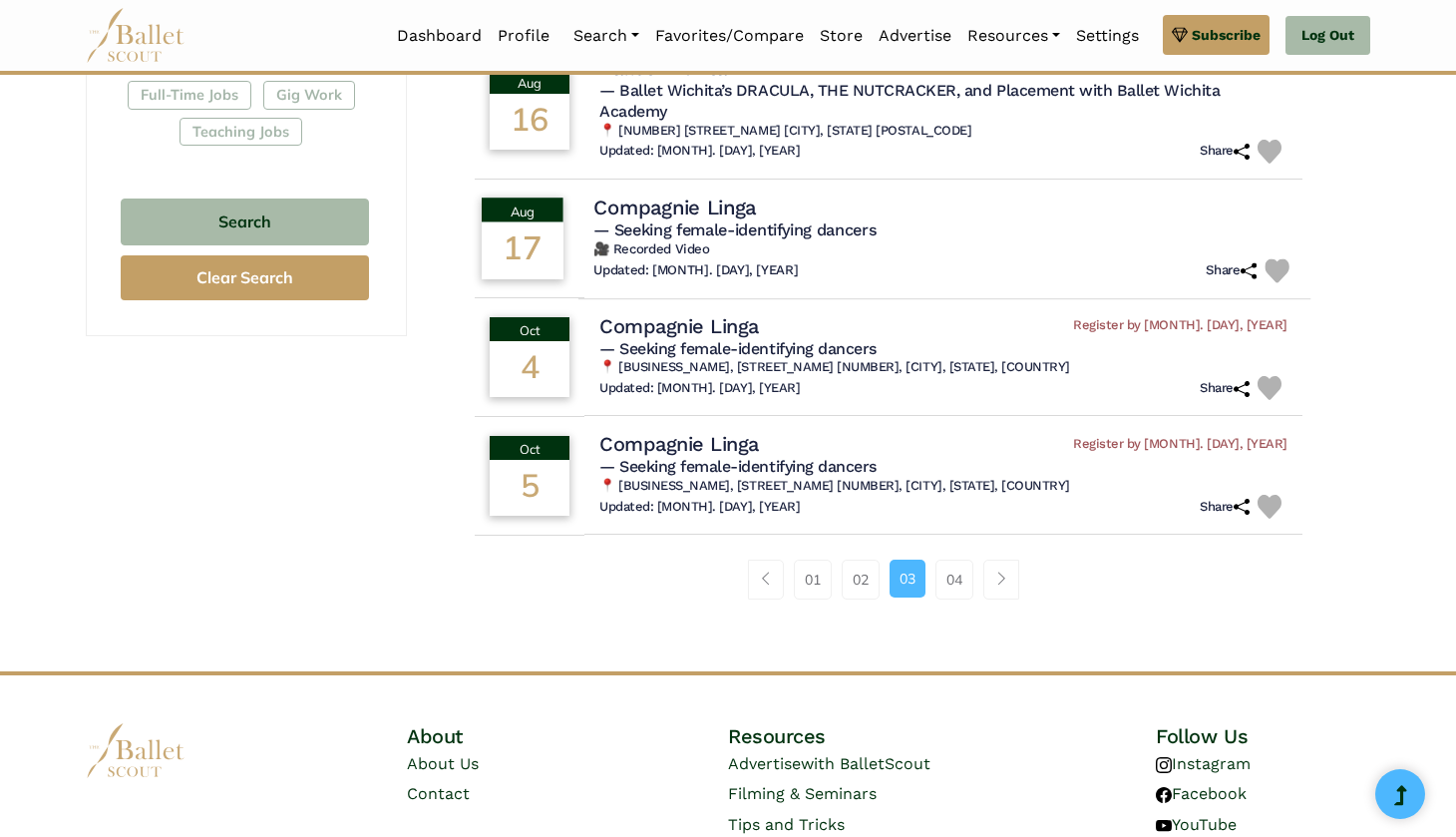 scroll, scrollTop: 1238, scrollLeft: 0, axis: vertical 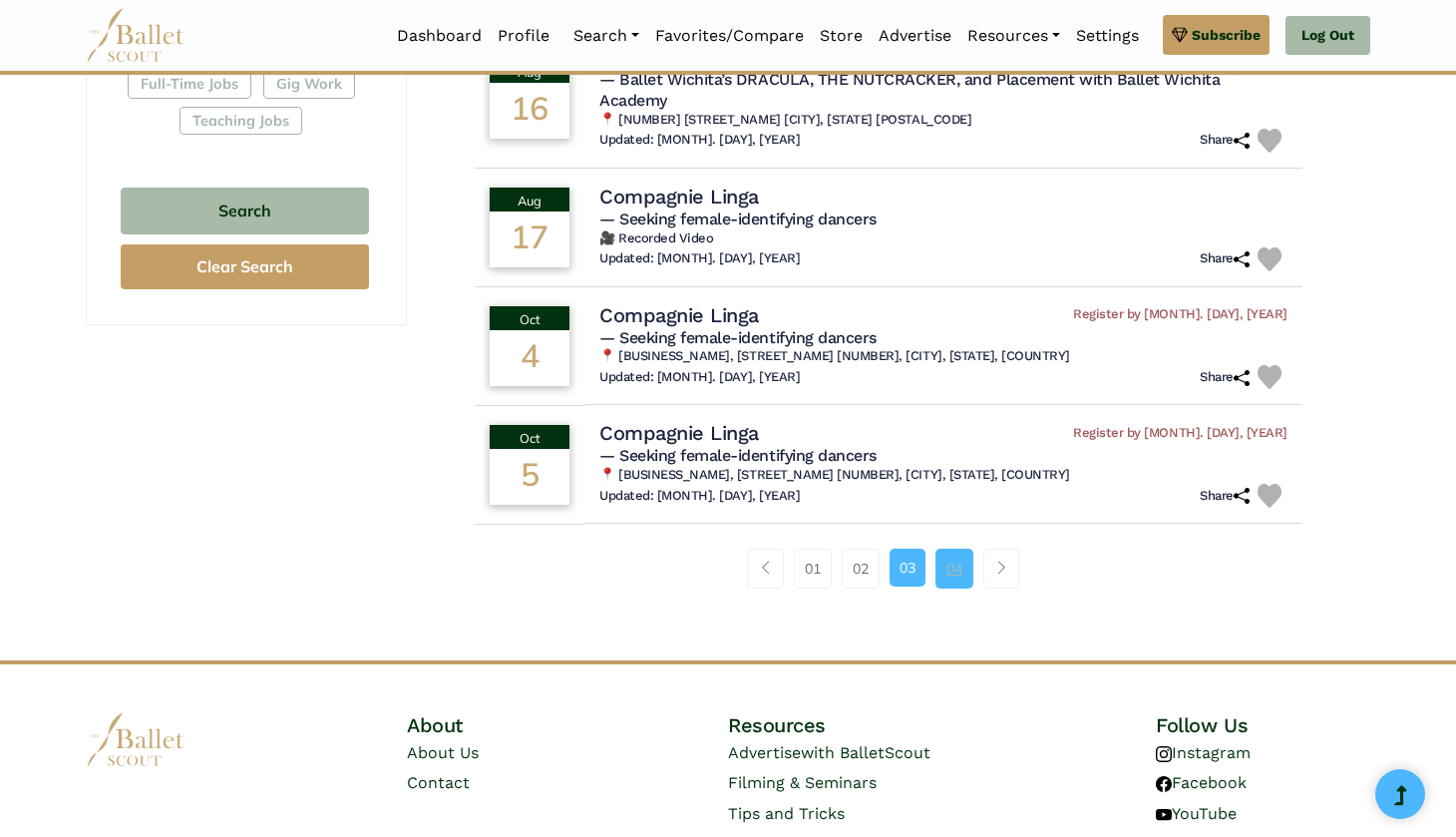 click on "04" at bounding box center [954, 569] 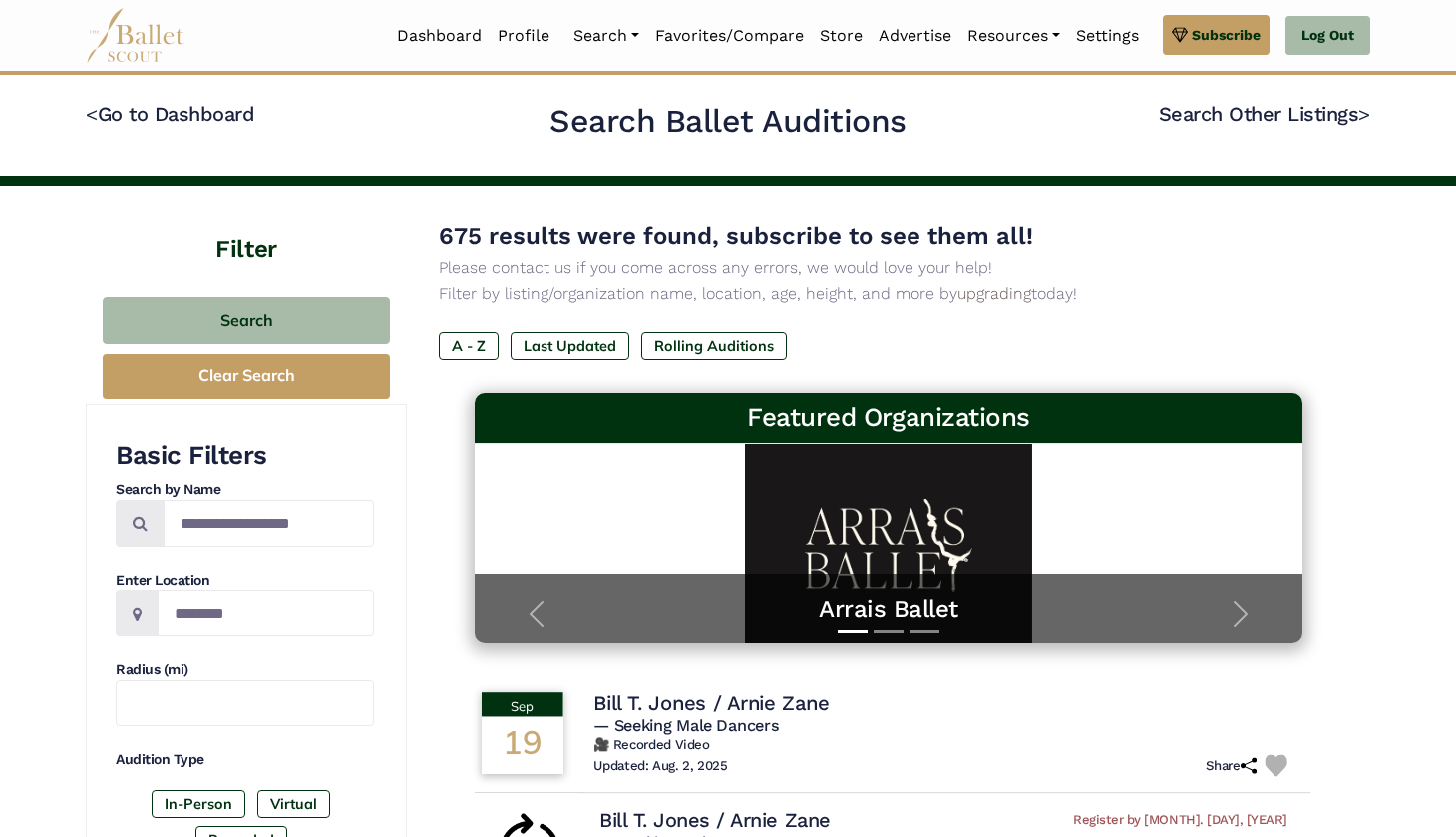 scroll, scrollTop: 0, scrollLeft: 0, axis: both 